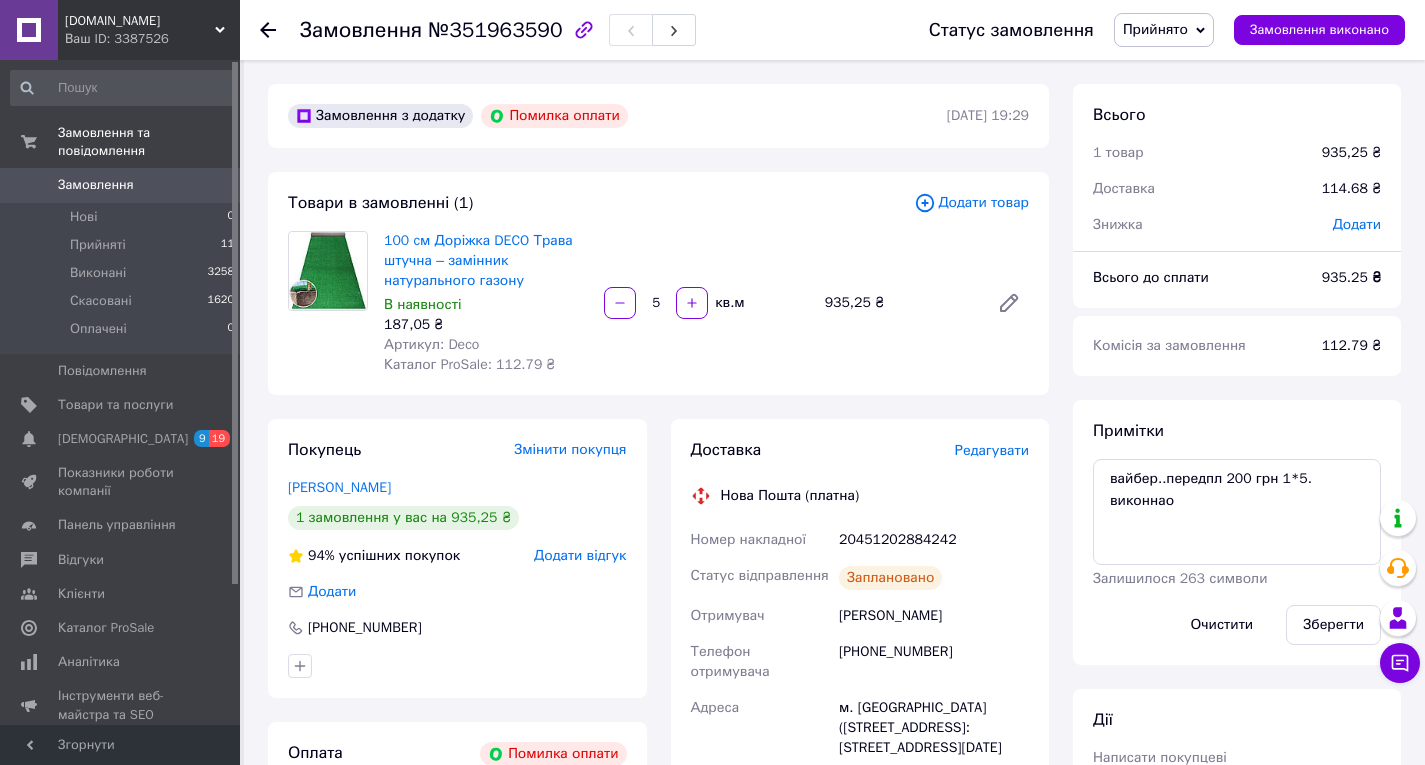 scroll, scrollTop: 600, scrollLeft: 0, axis: vertical 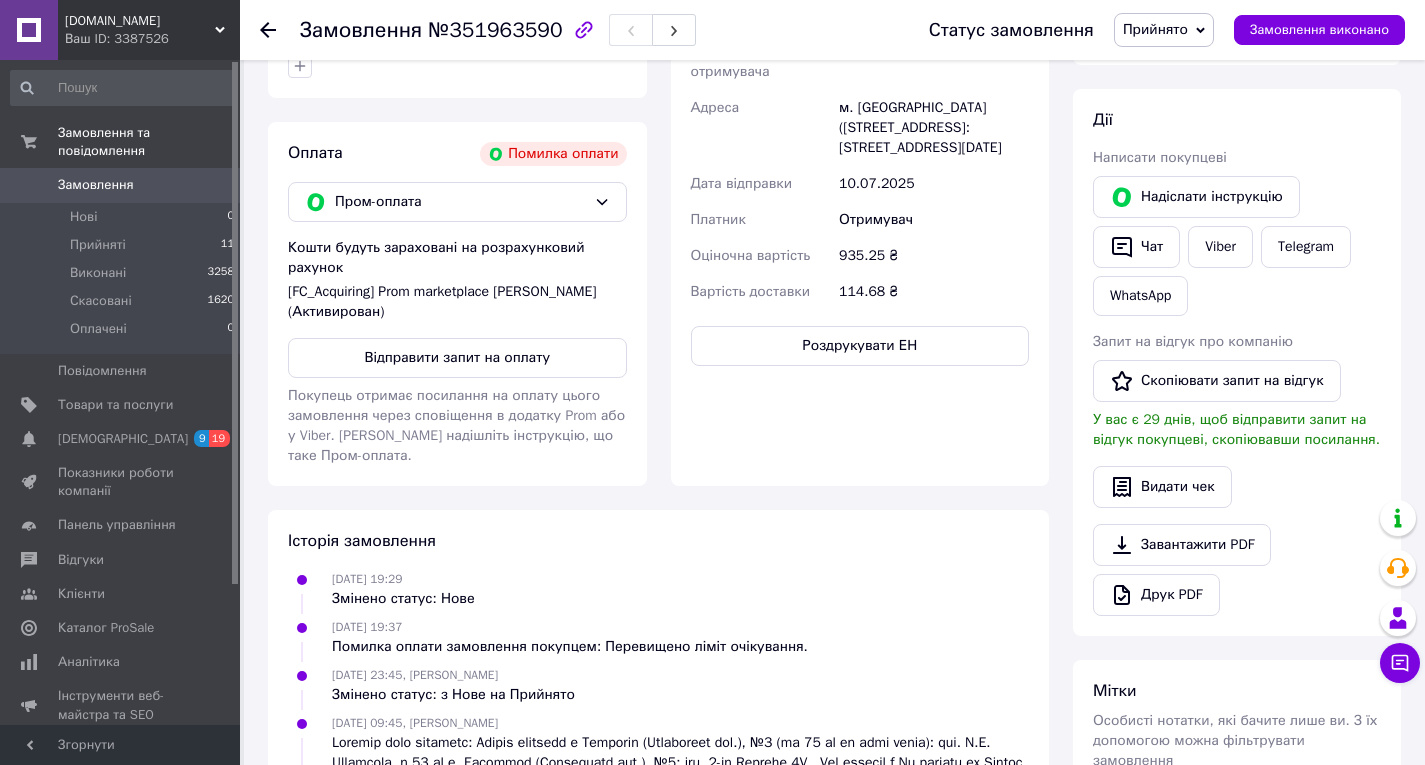 click 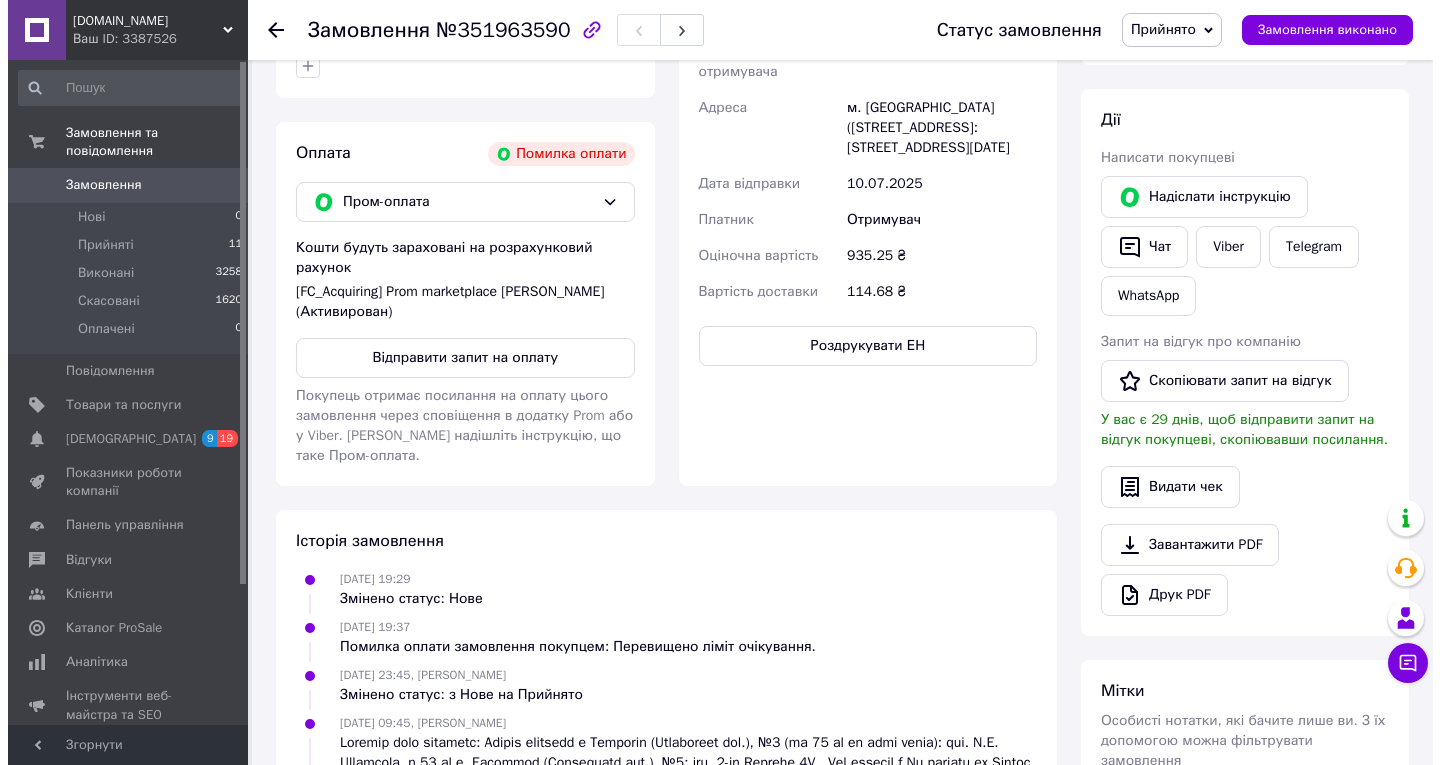 scroll, scrollTop: 0, scrollLeft: 0, axis: both 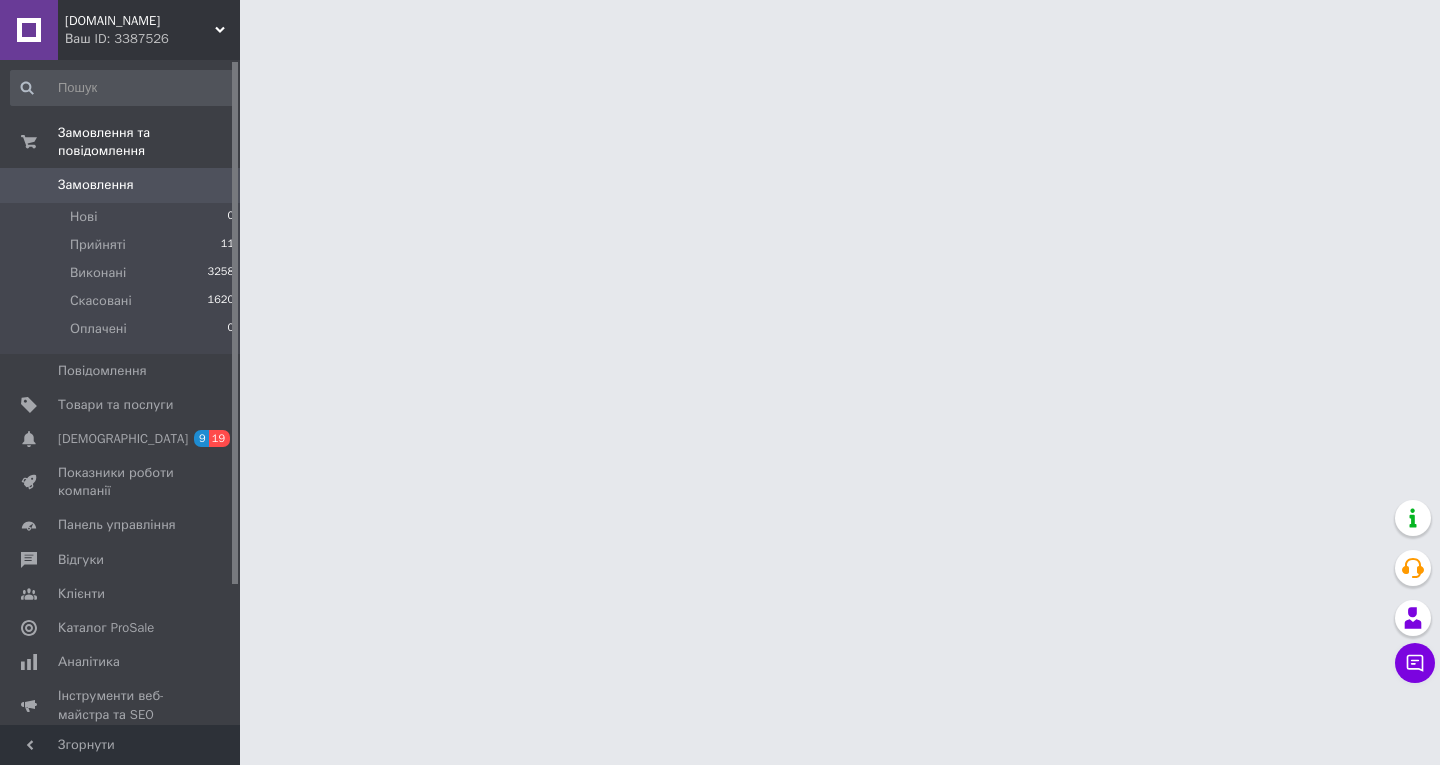 click on "[DOMAIN_NAME]" at bounding box center (140, 21) 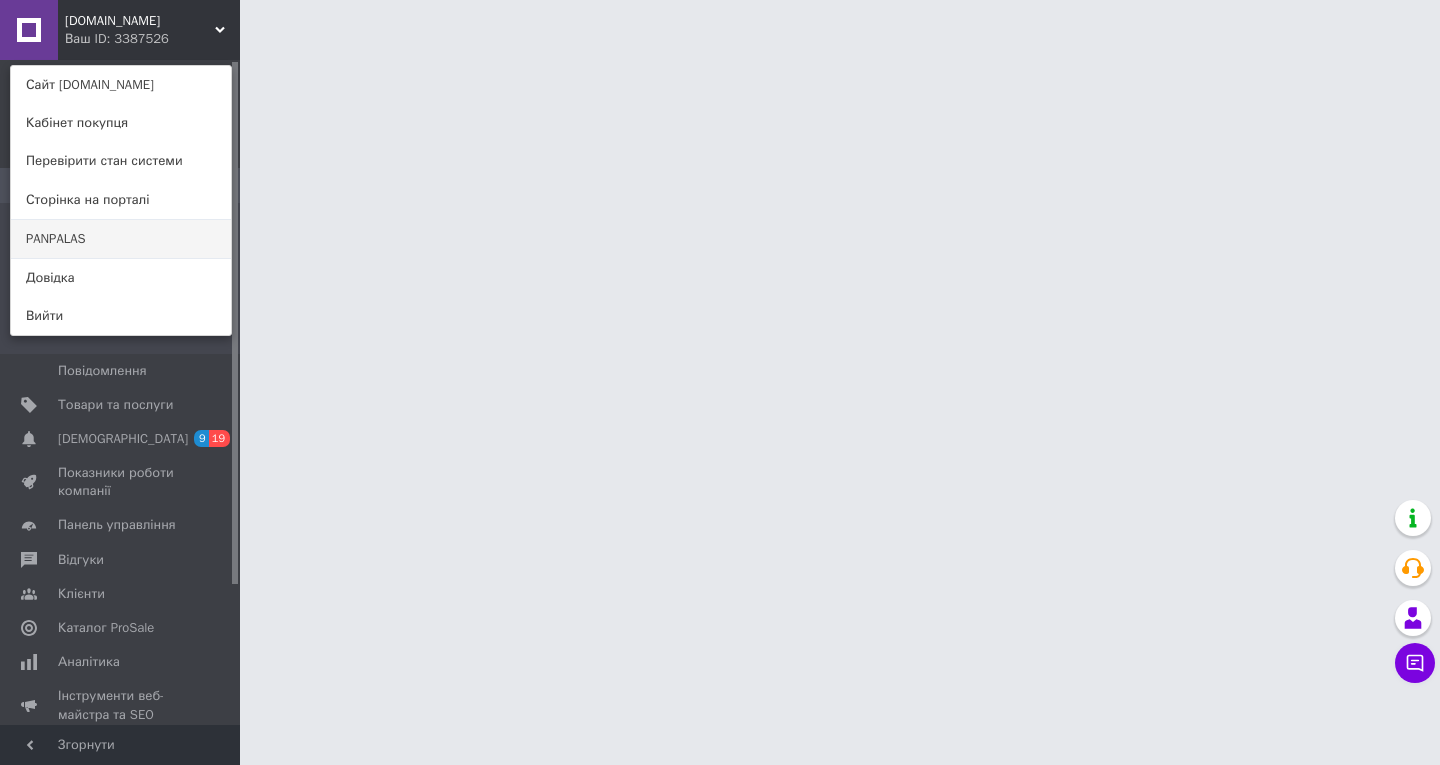 click on "PANPALAS" at bounding box center (121, 239) 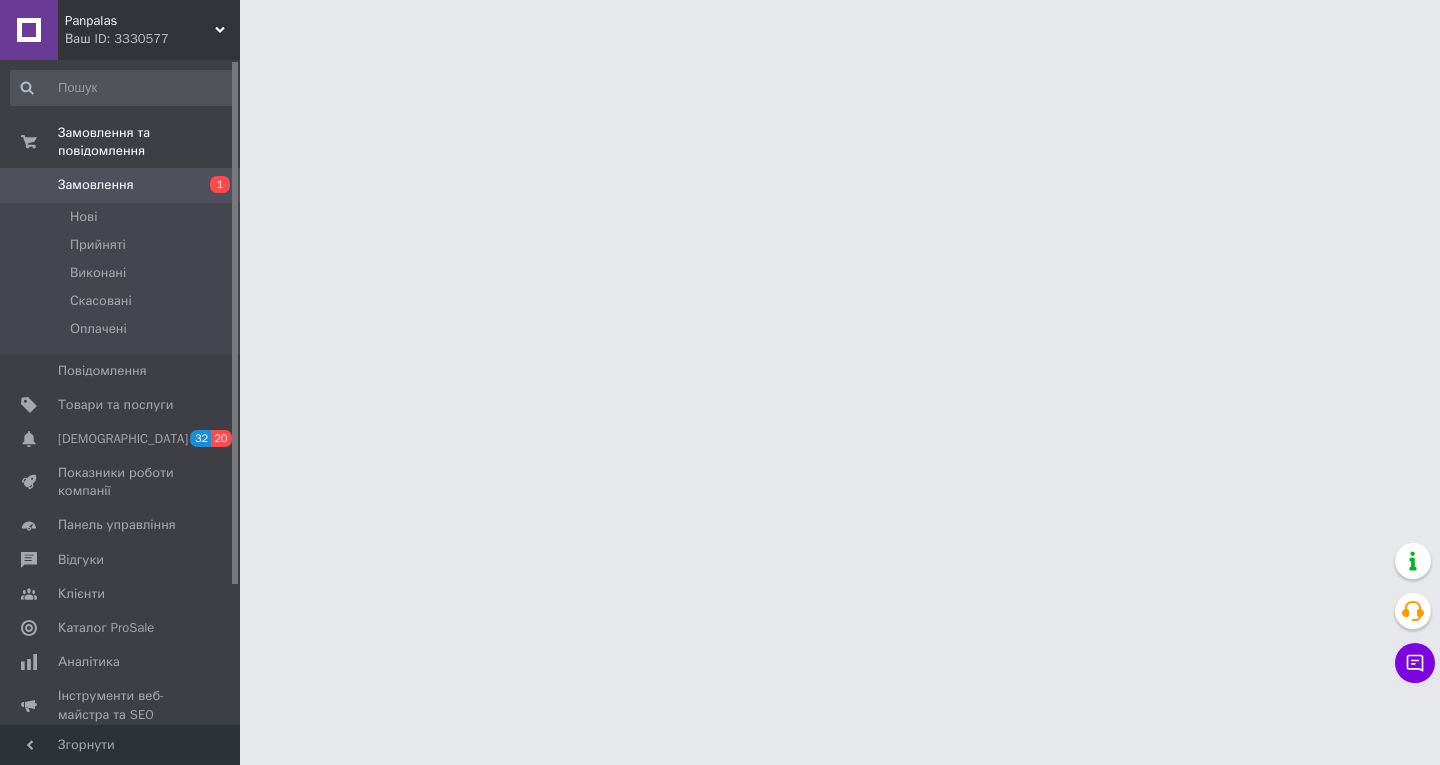 scroll, scrollTop: 0, scrollLeft: 0, axis: both 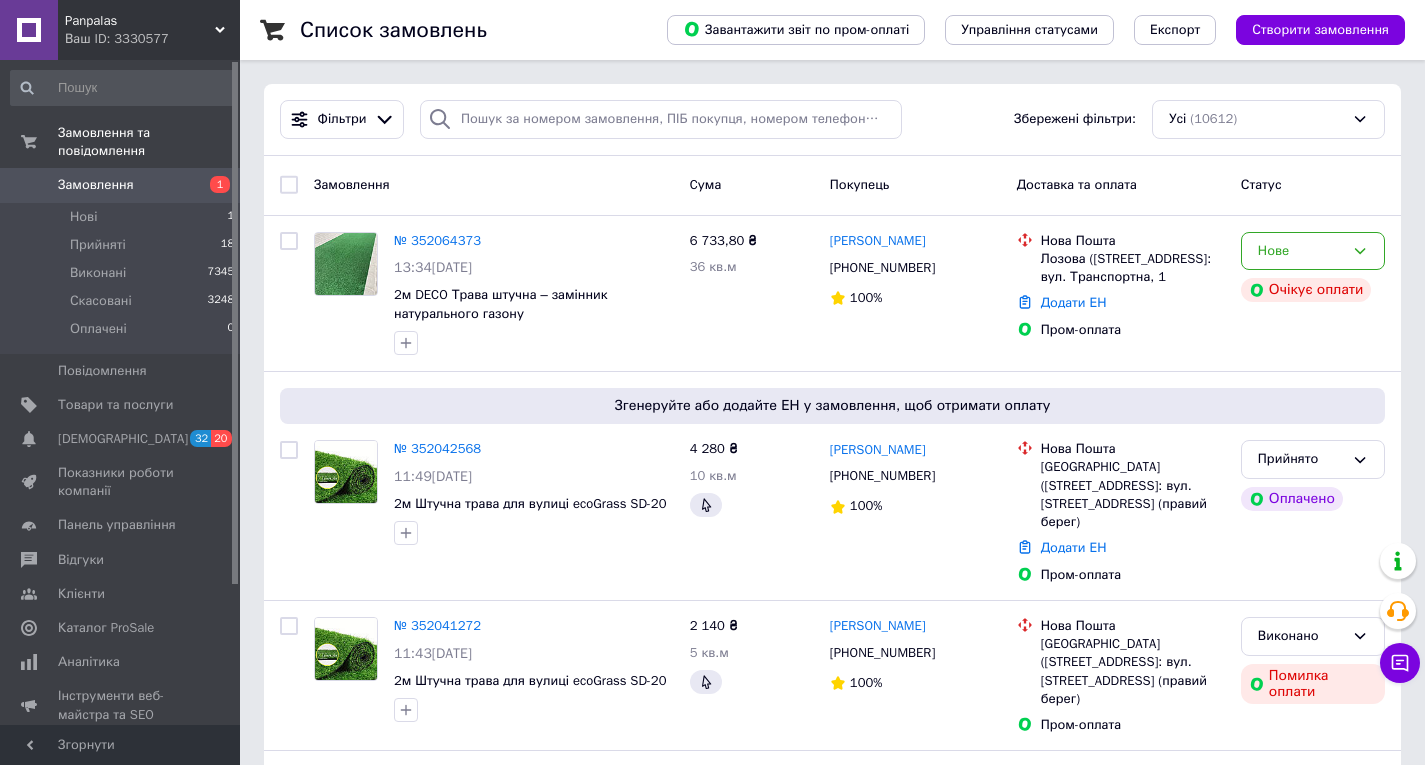 click on "Panpalas" at bounding box center (140, 21) 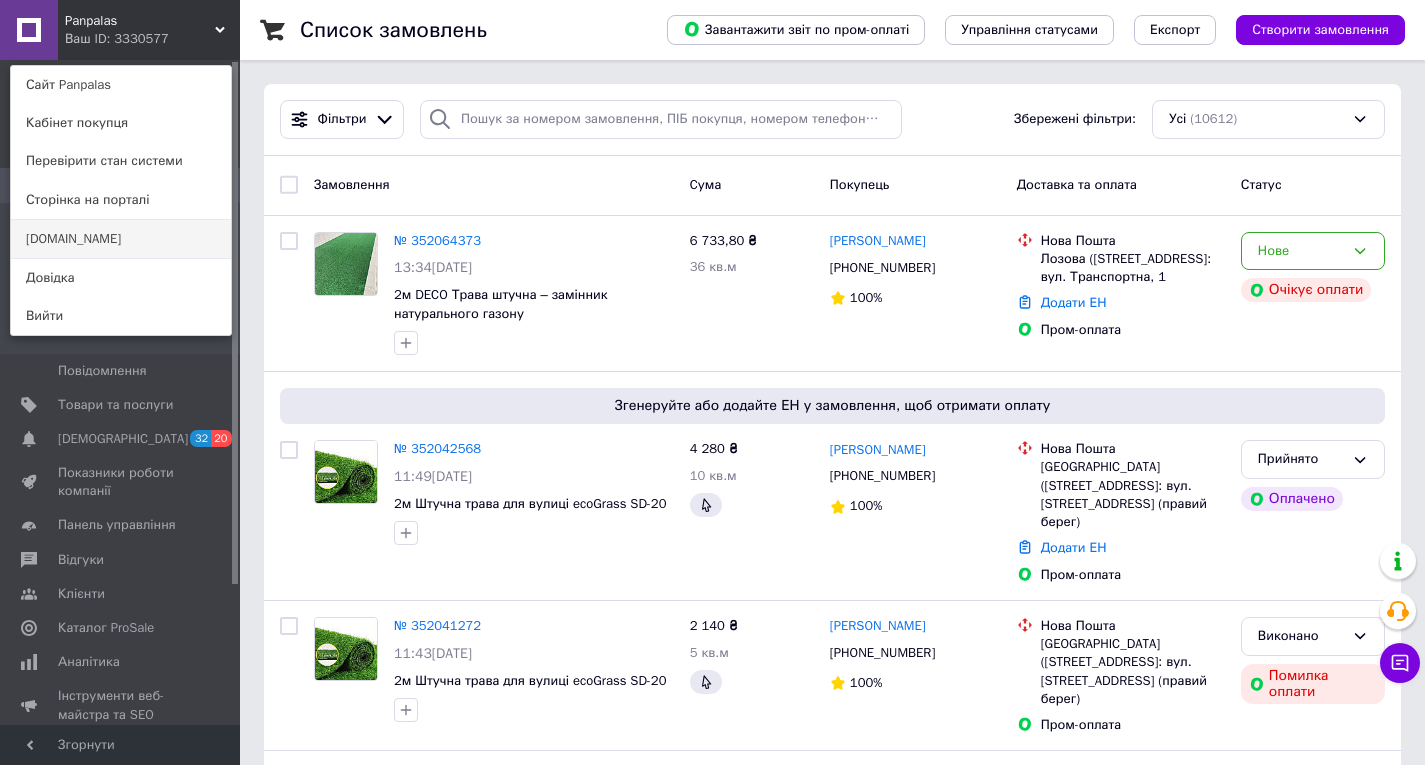 click on "[DOMAIN_NAME]" at bounding box center (121, 239) 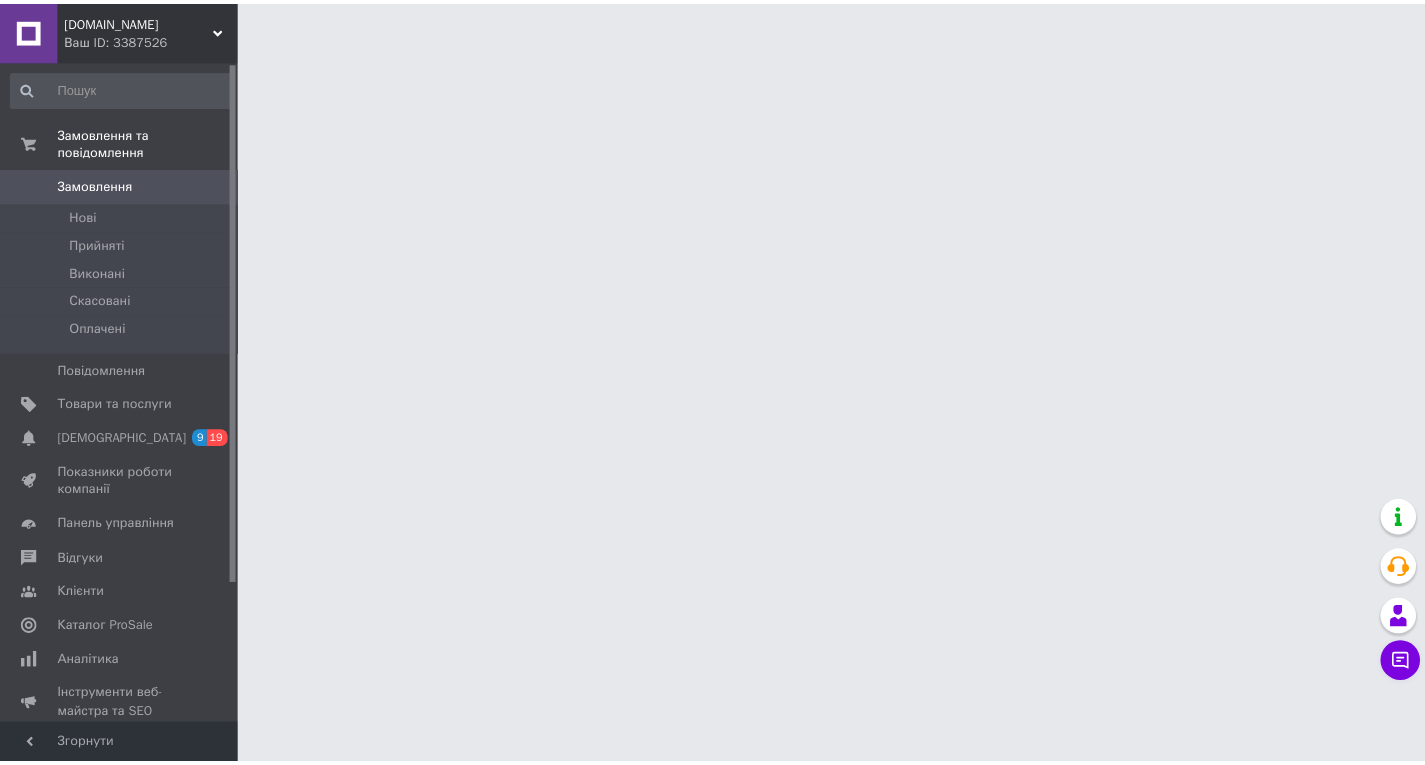 scroll, scrollTop: 0, scrollLeft: 0, axis: both 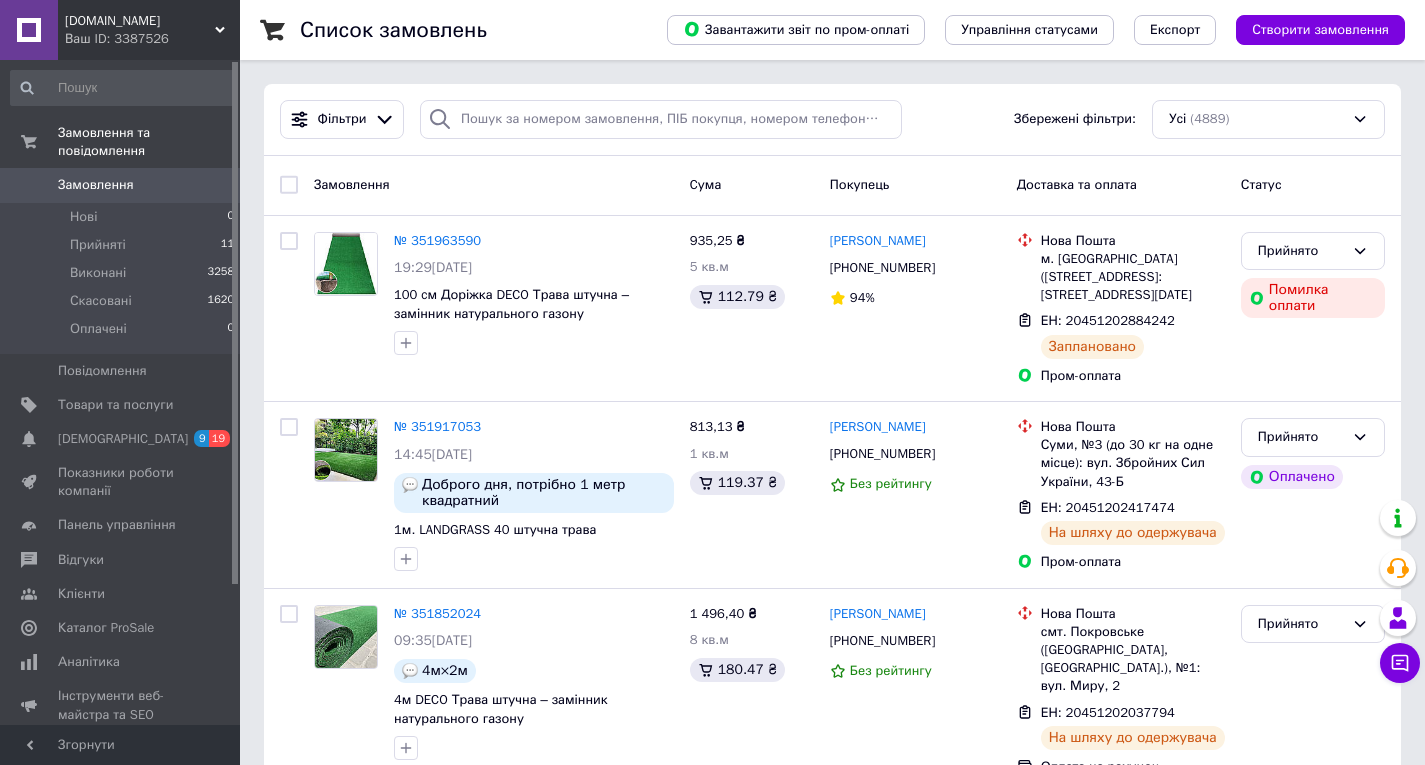 click on "[DOMAIN_NAME]" at bounding box center (140, 21) 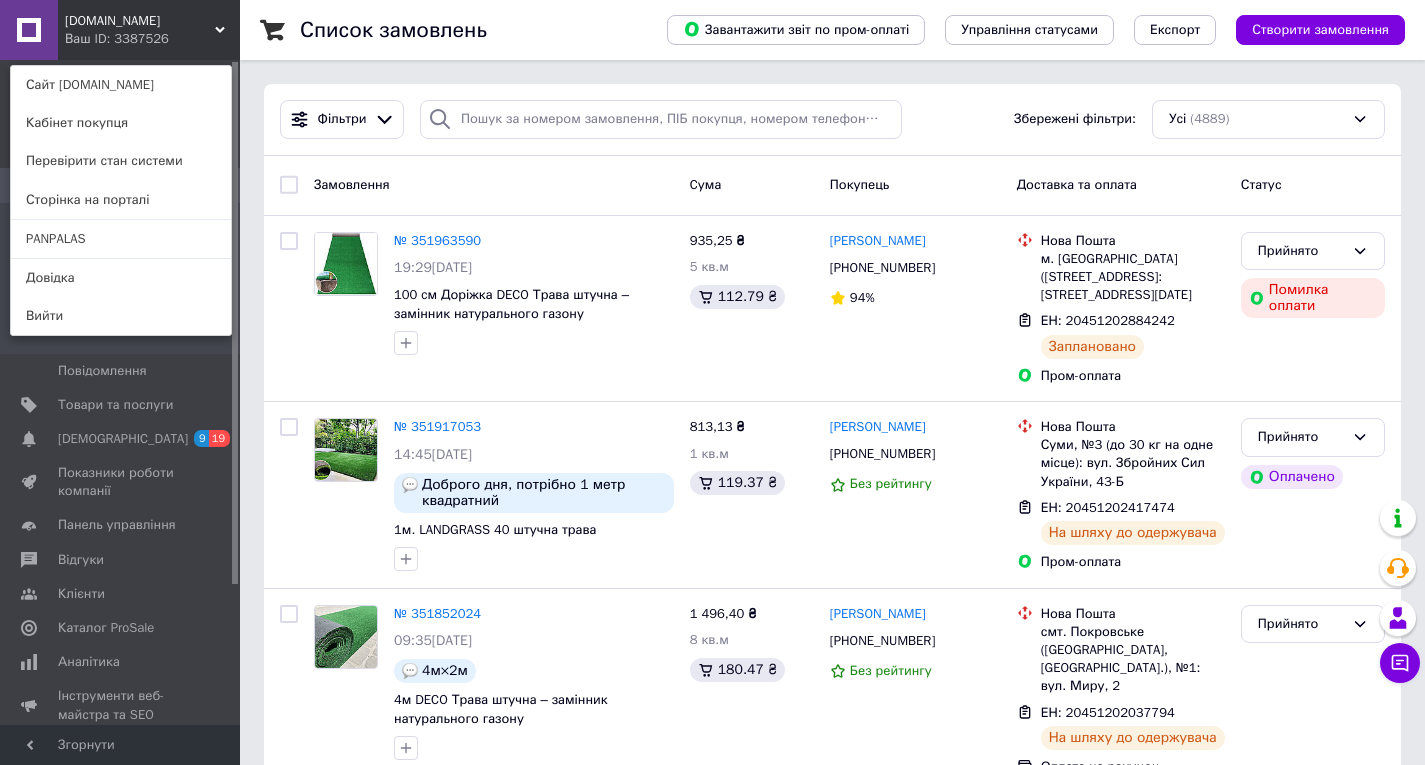 click on "PANPALAS" at bounding box center [121, 239] 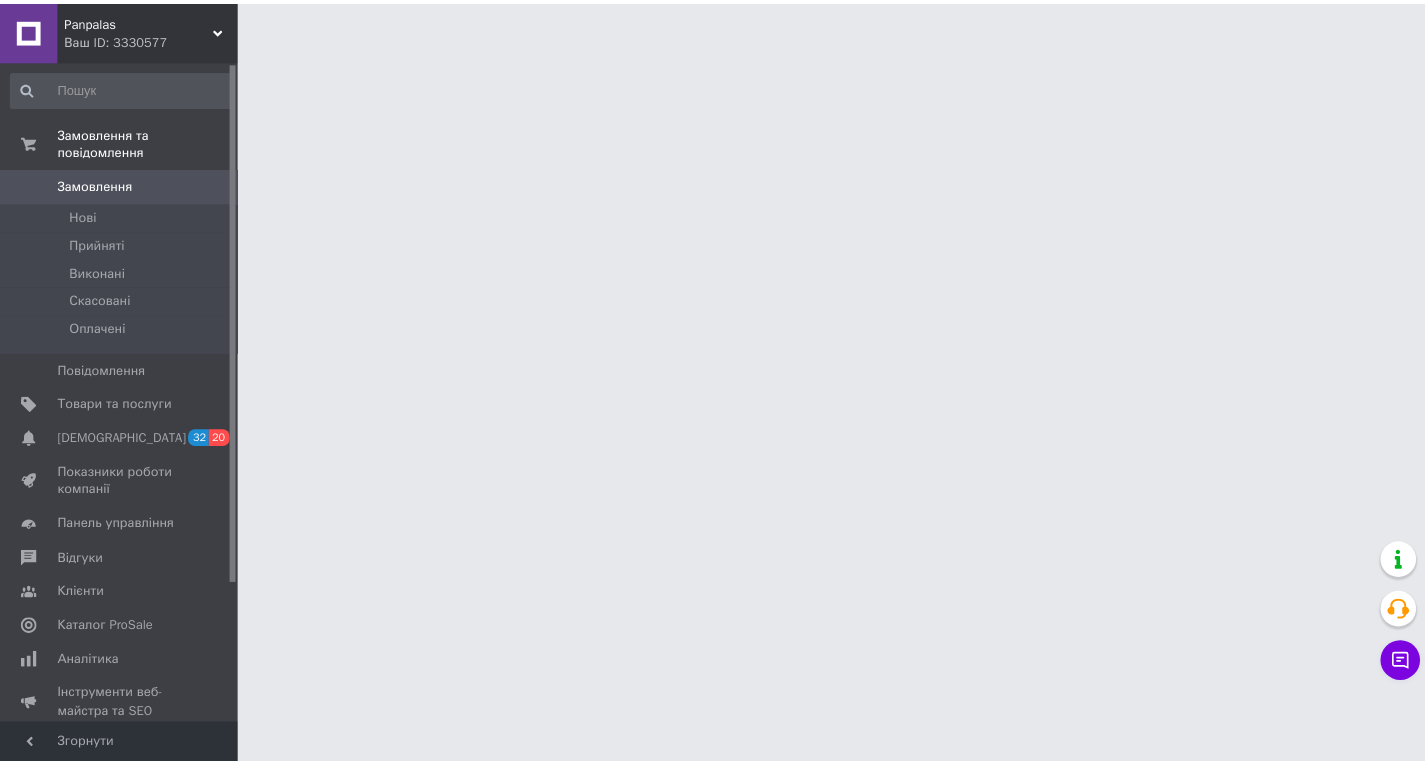 scroll, scrollTop: 0, scrollLeft: 0, axis: both 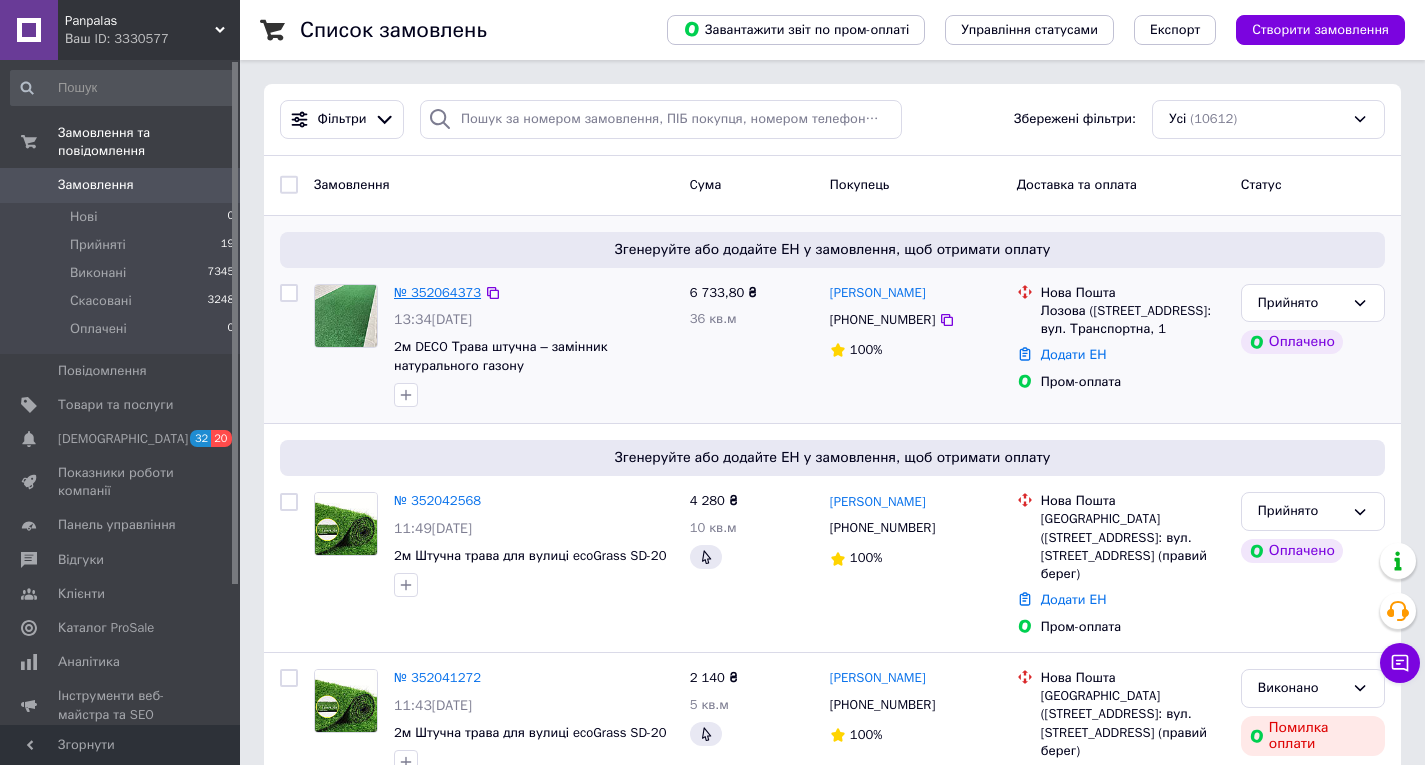 click on "№ 352064373" at bounding box center (437, 292) 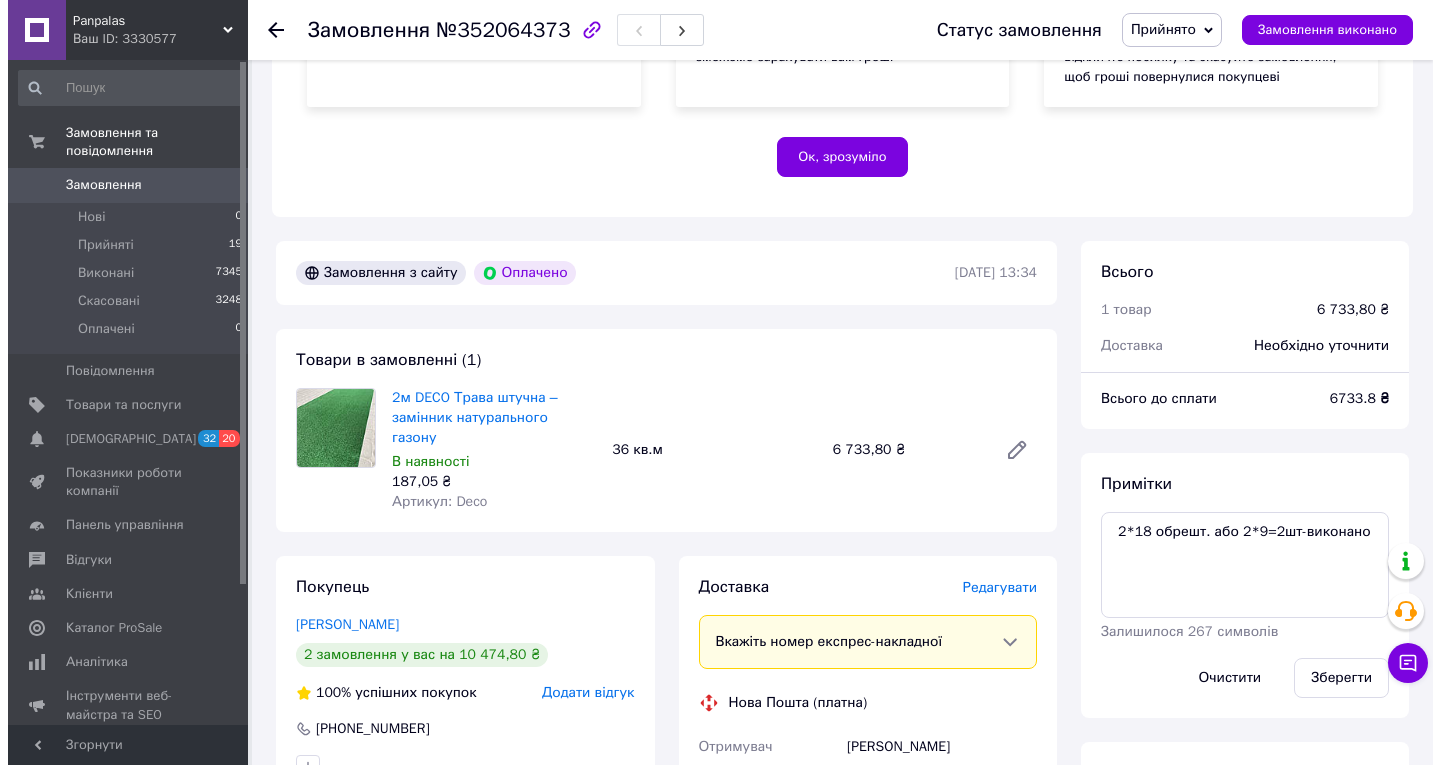scroll, scrollTop: 600, scrollLeft: 0, axis: vertical 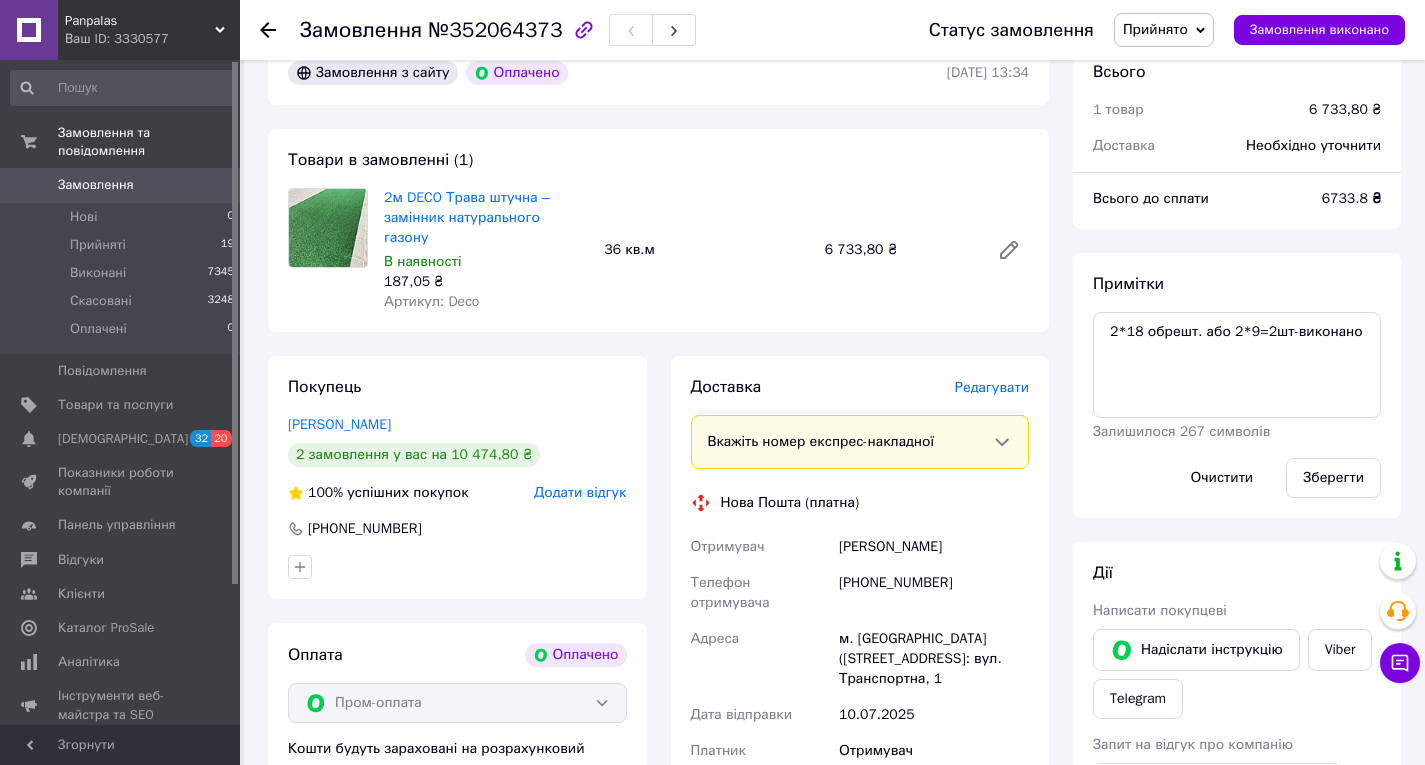 click on "Редагувати" at bounding box center (992, 387) 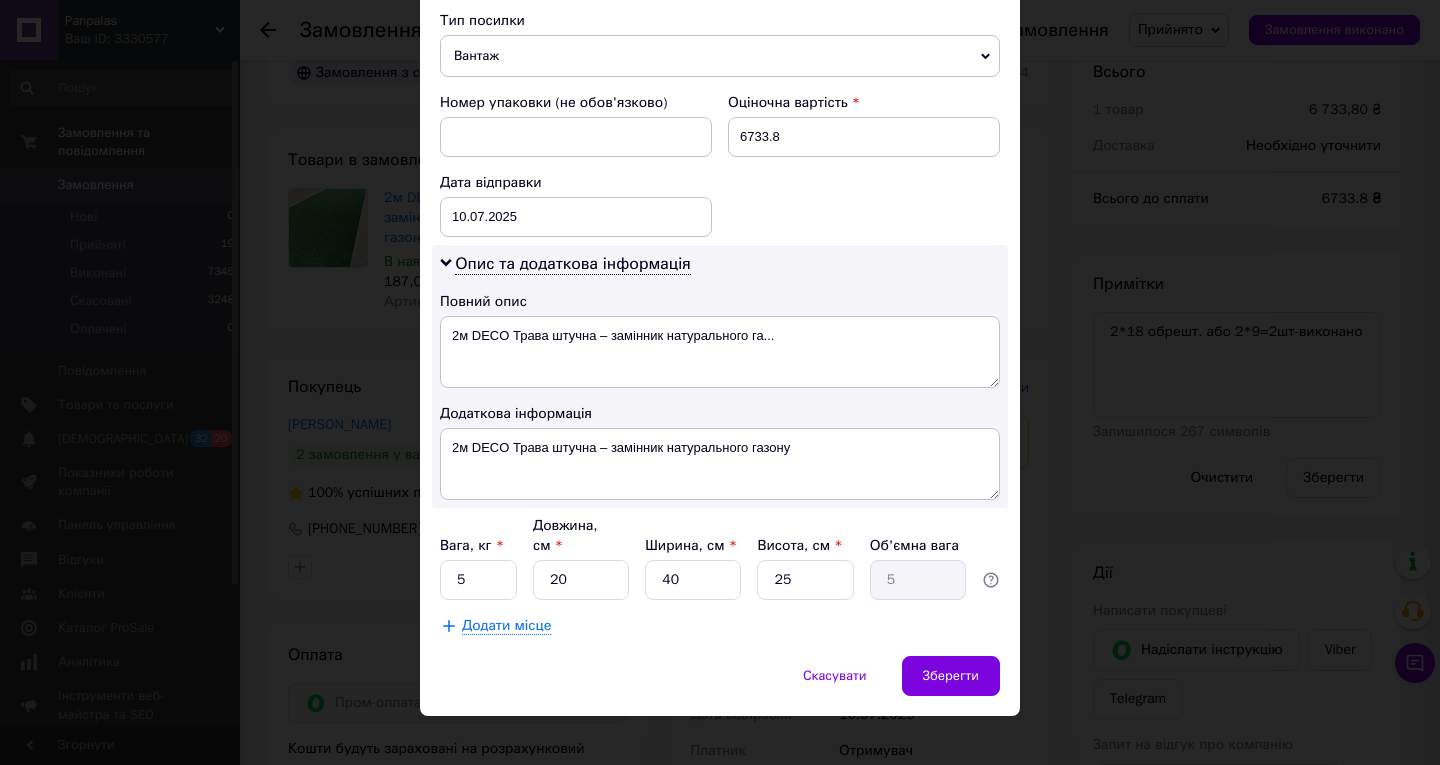 scroll, scrollTop: 787, scrollLeft: 0, axis: vertical 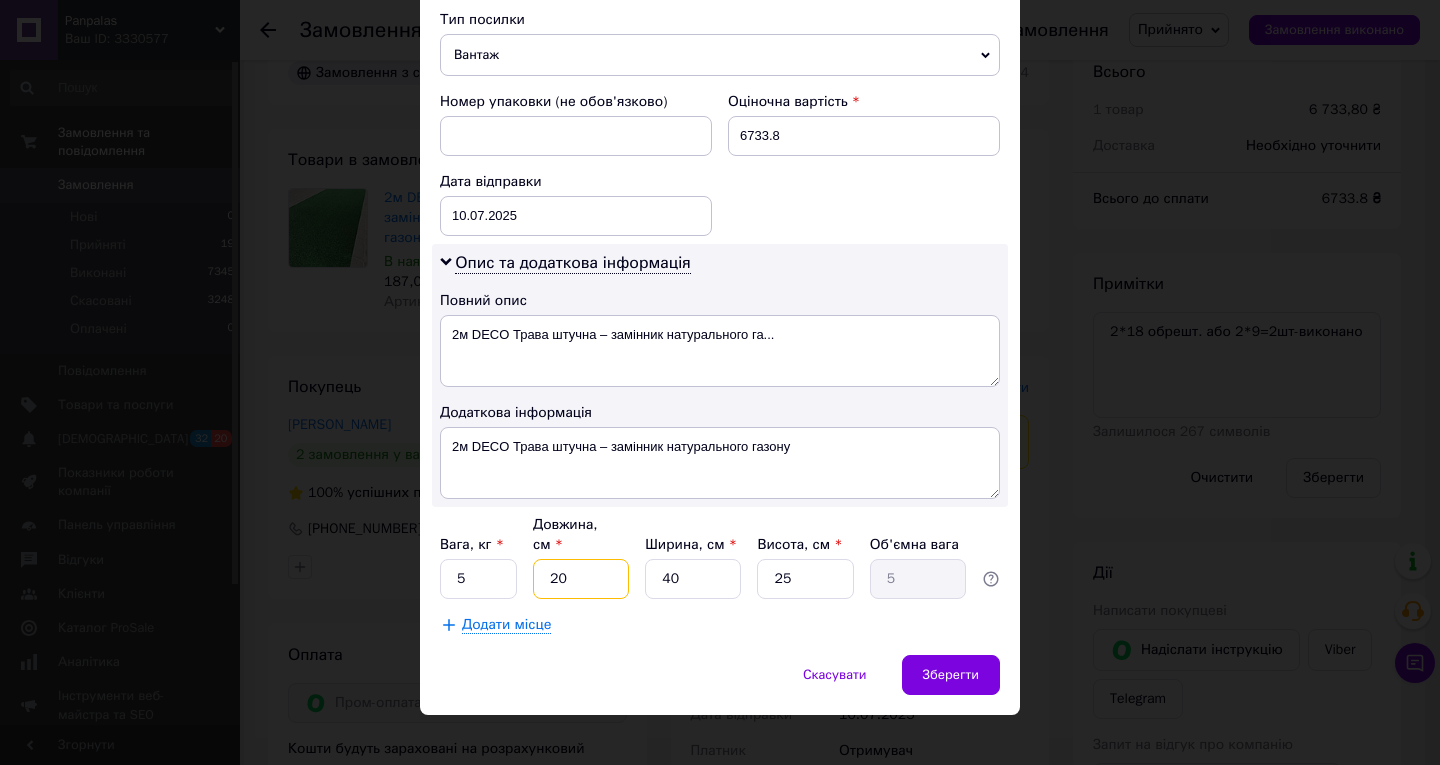 click on "20" at bounding box center (581, 579) 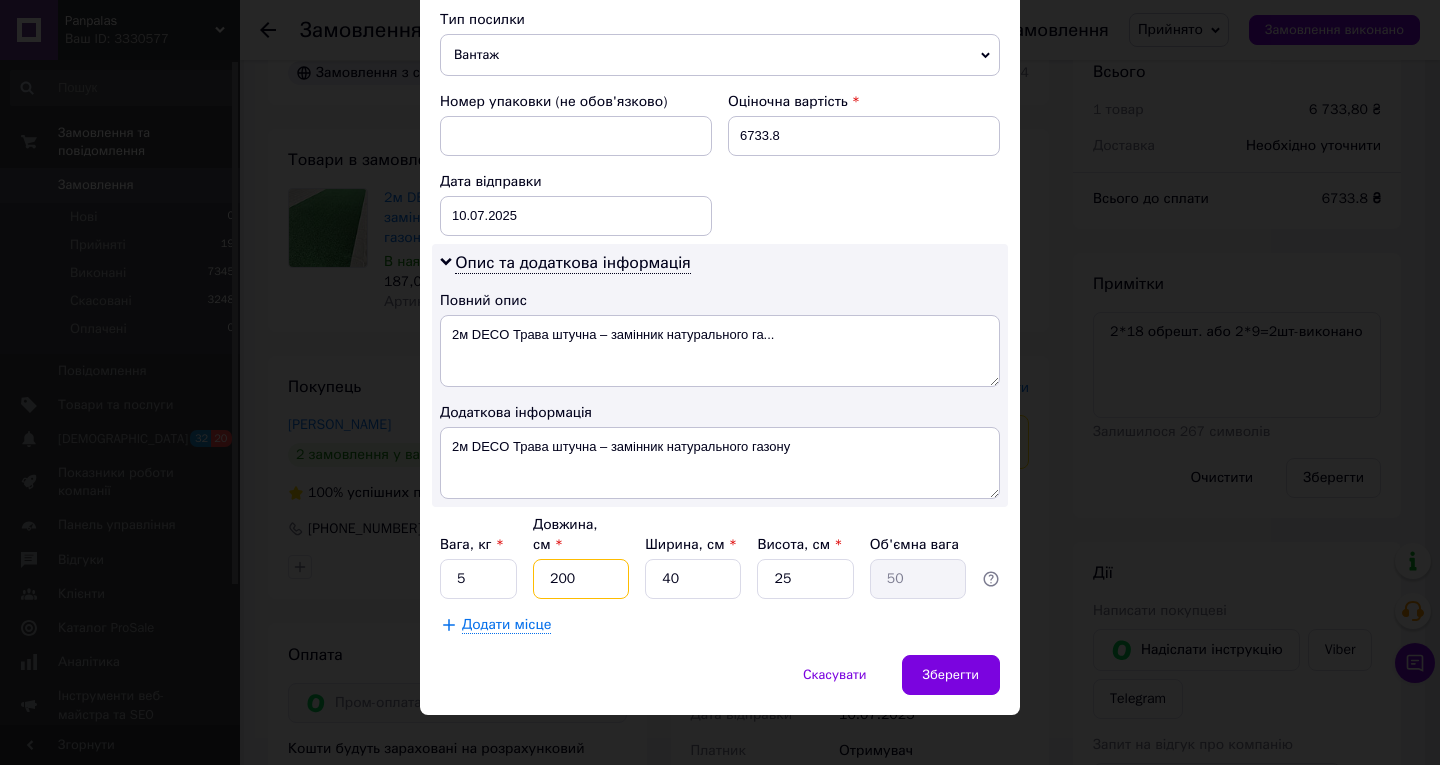type on "200" 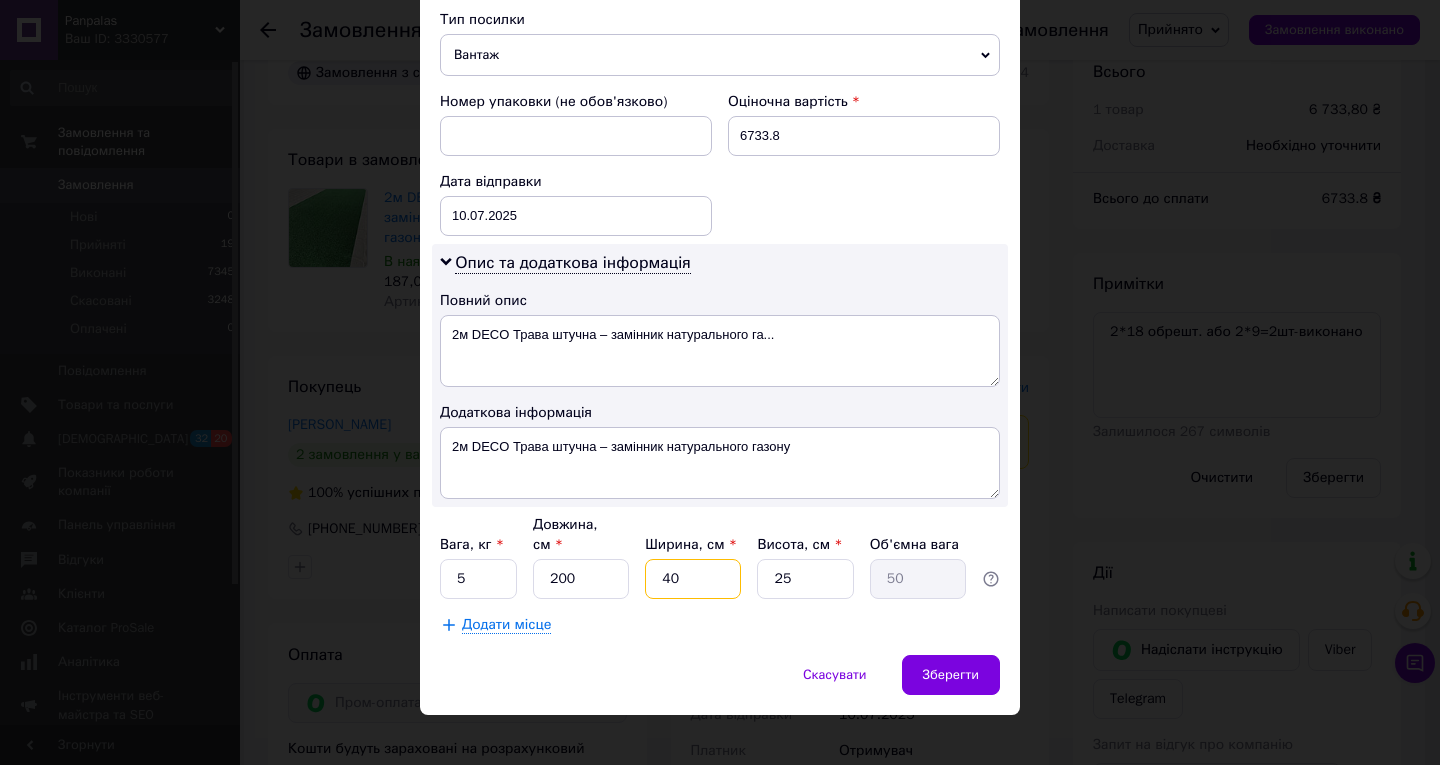 click on "40" at bounding box center (693, 579) 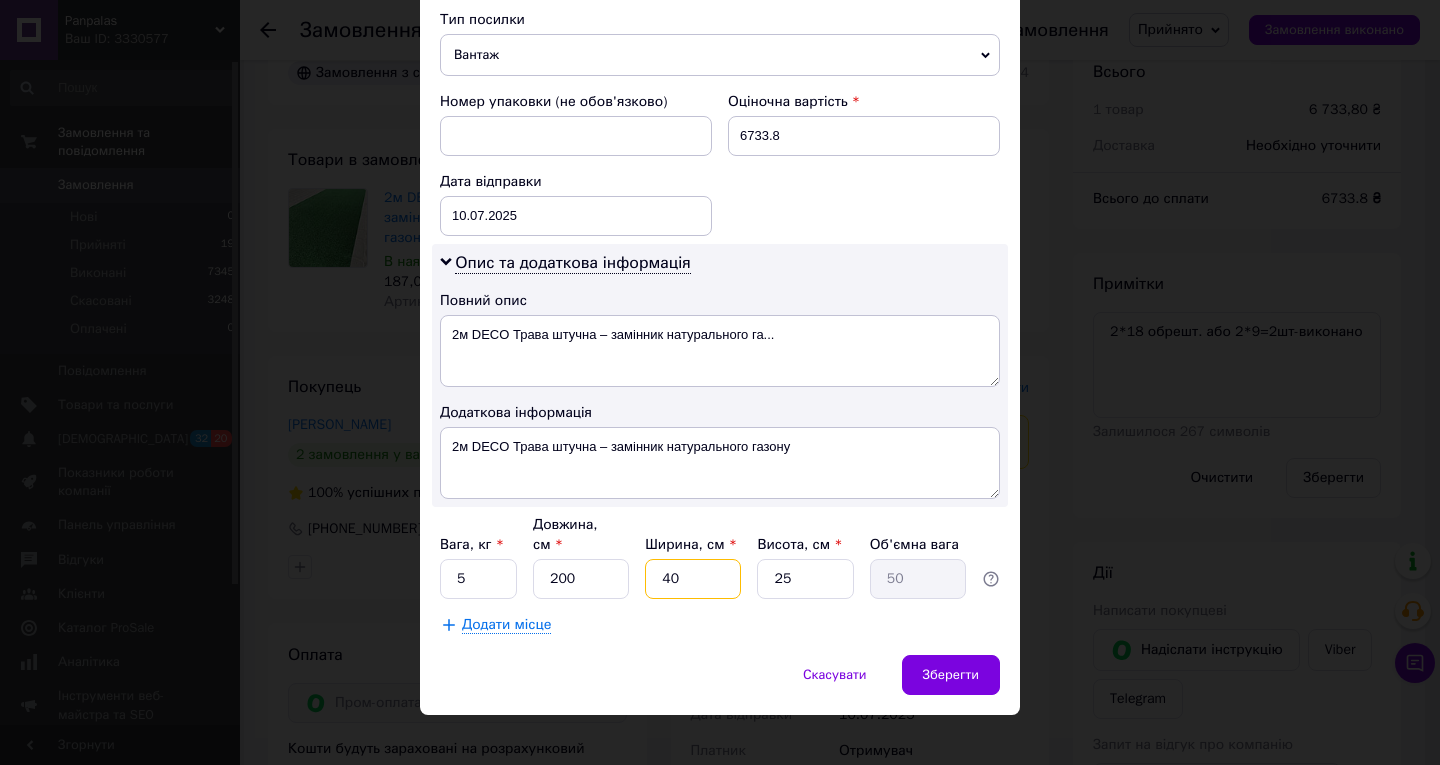 type on "1" 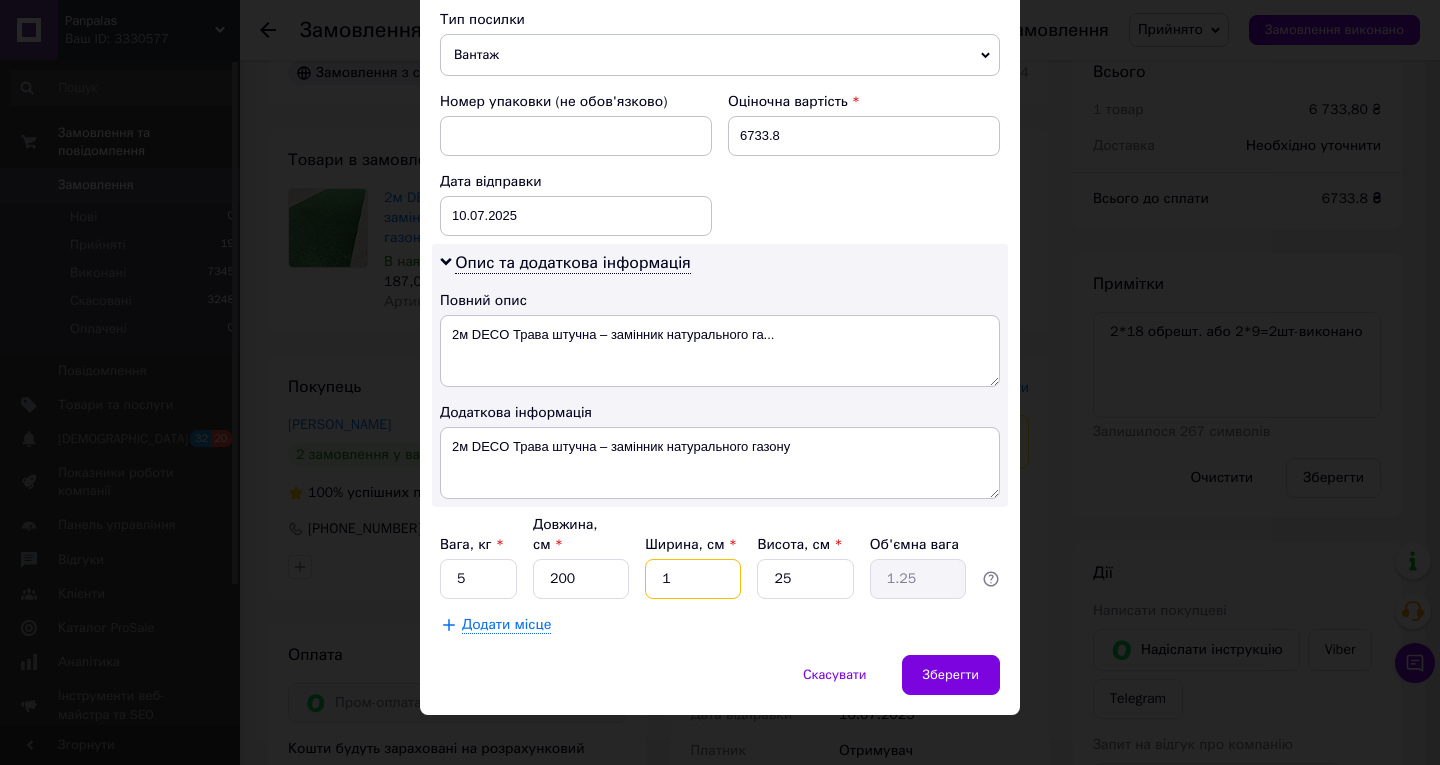 type on "18" 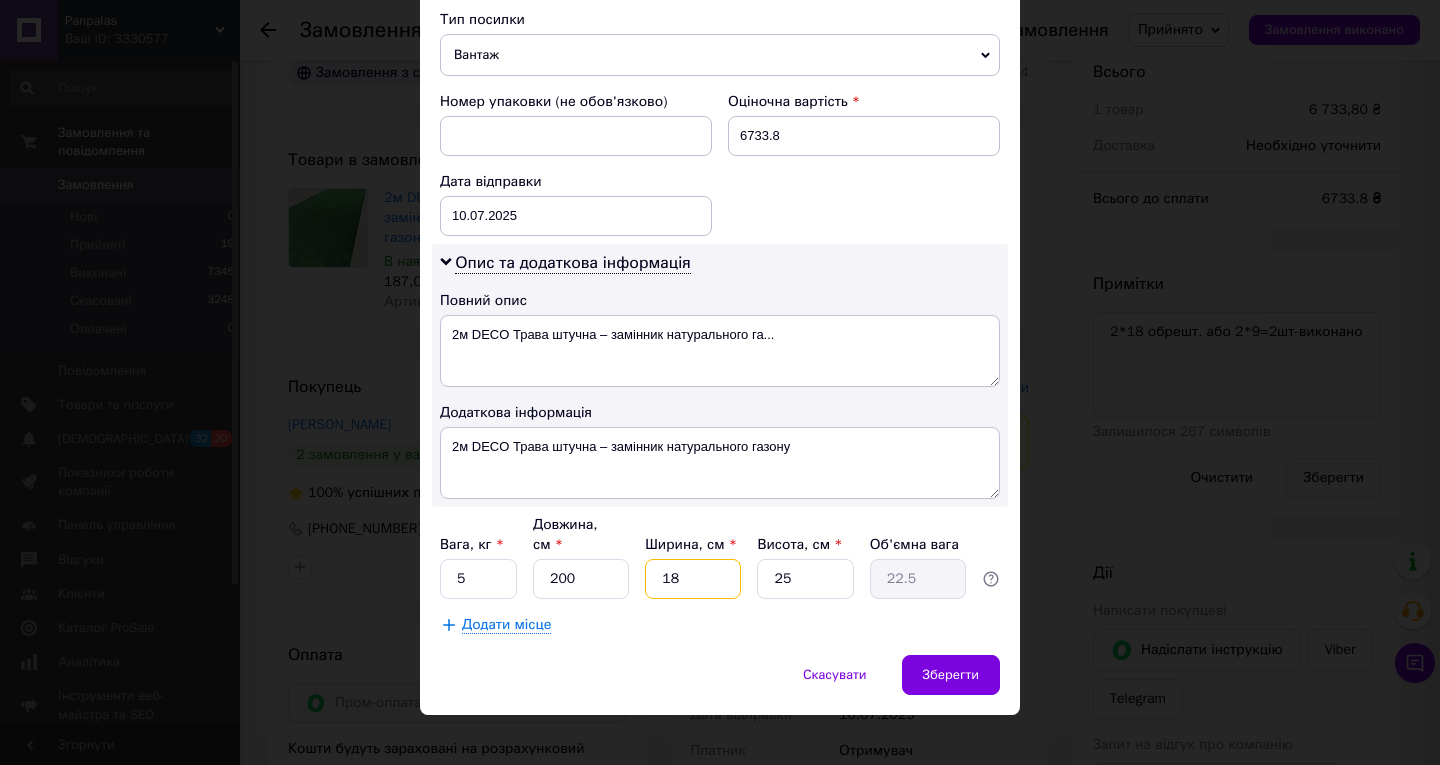 type on "18" 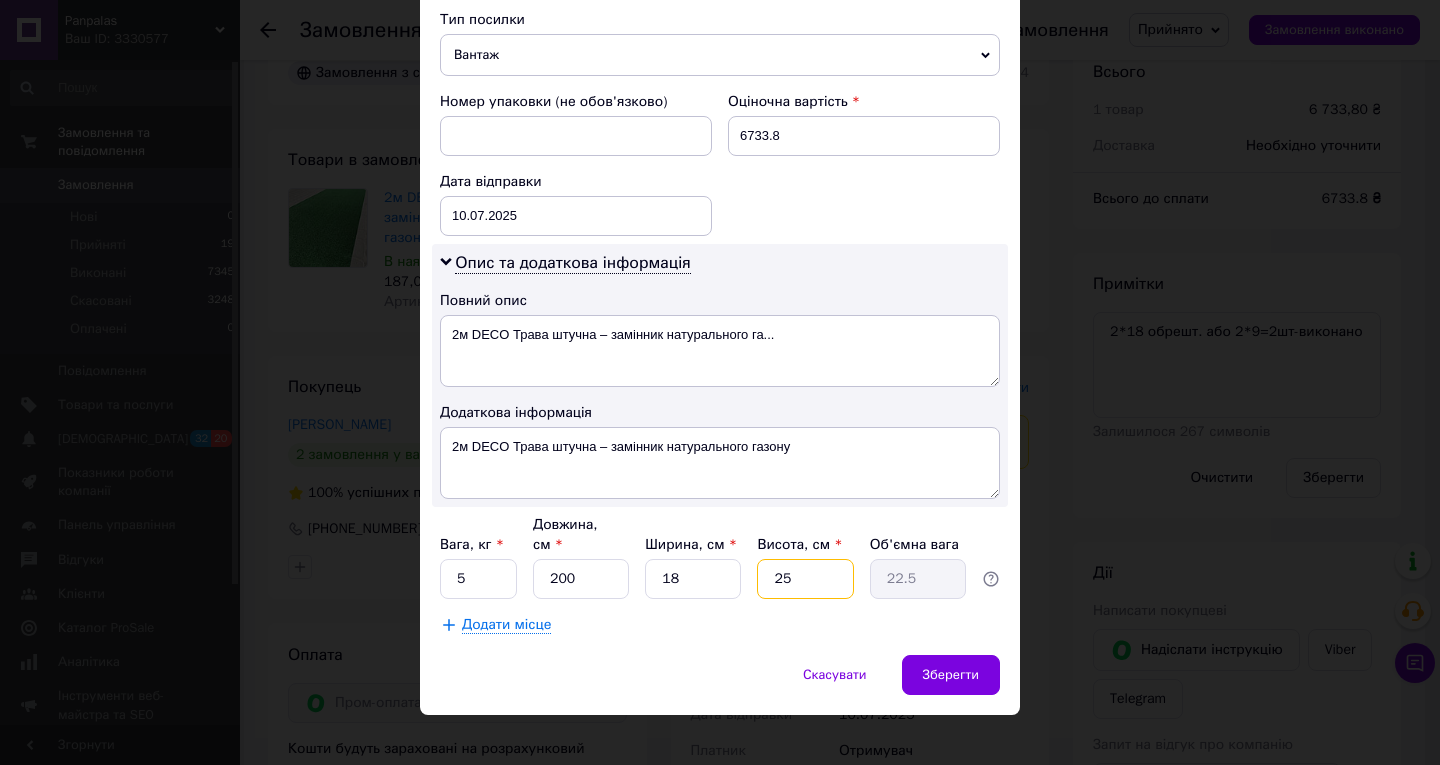 click on "25" at bounding box center (805, 579) 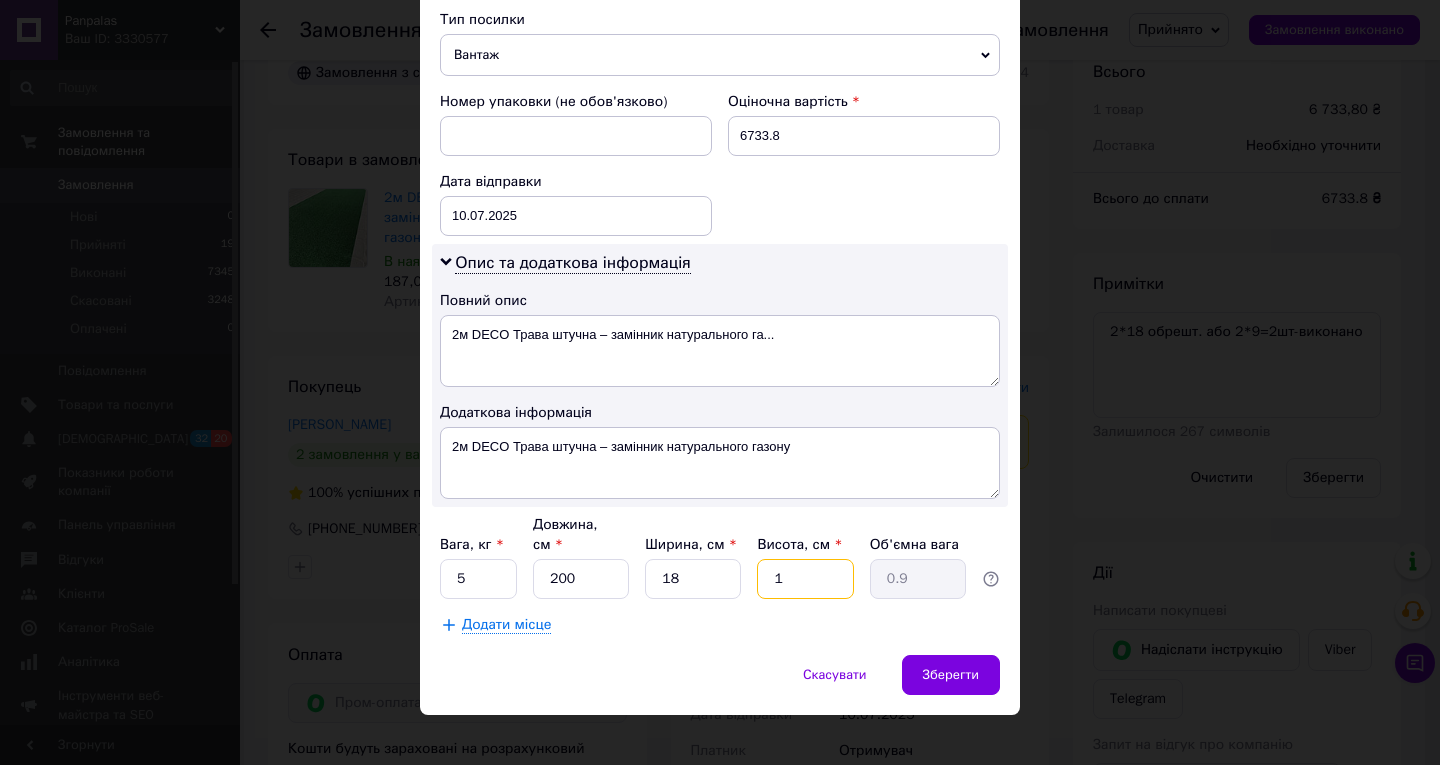 type on "16" 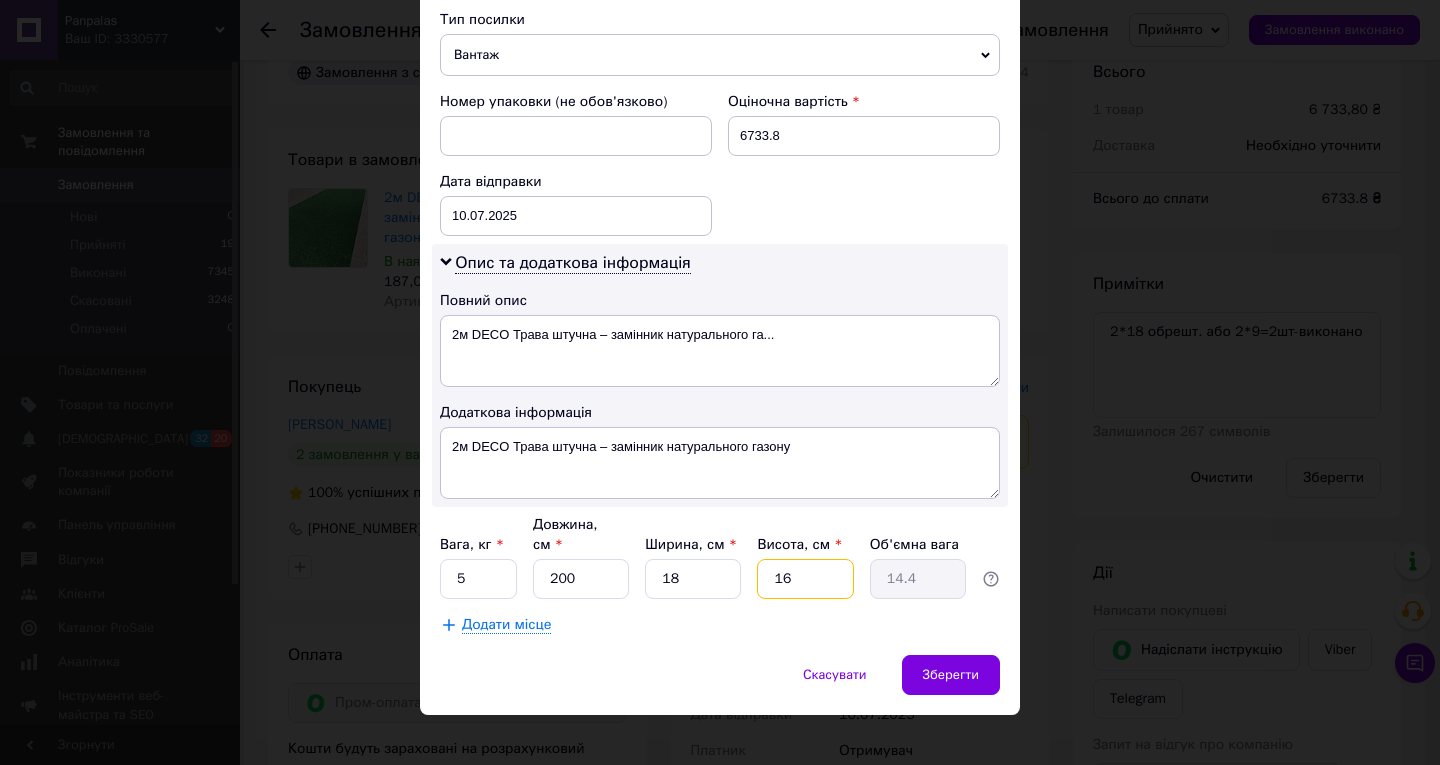 click on "16" at bounding box center [805, 579] 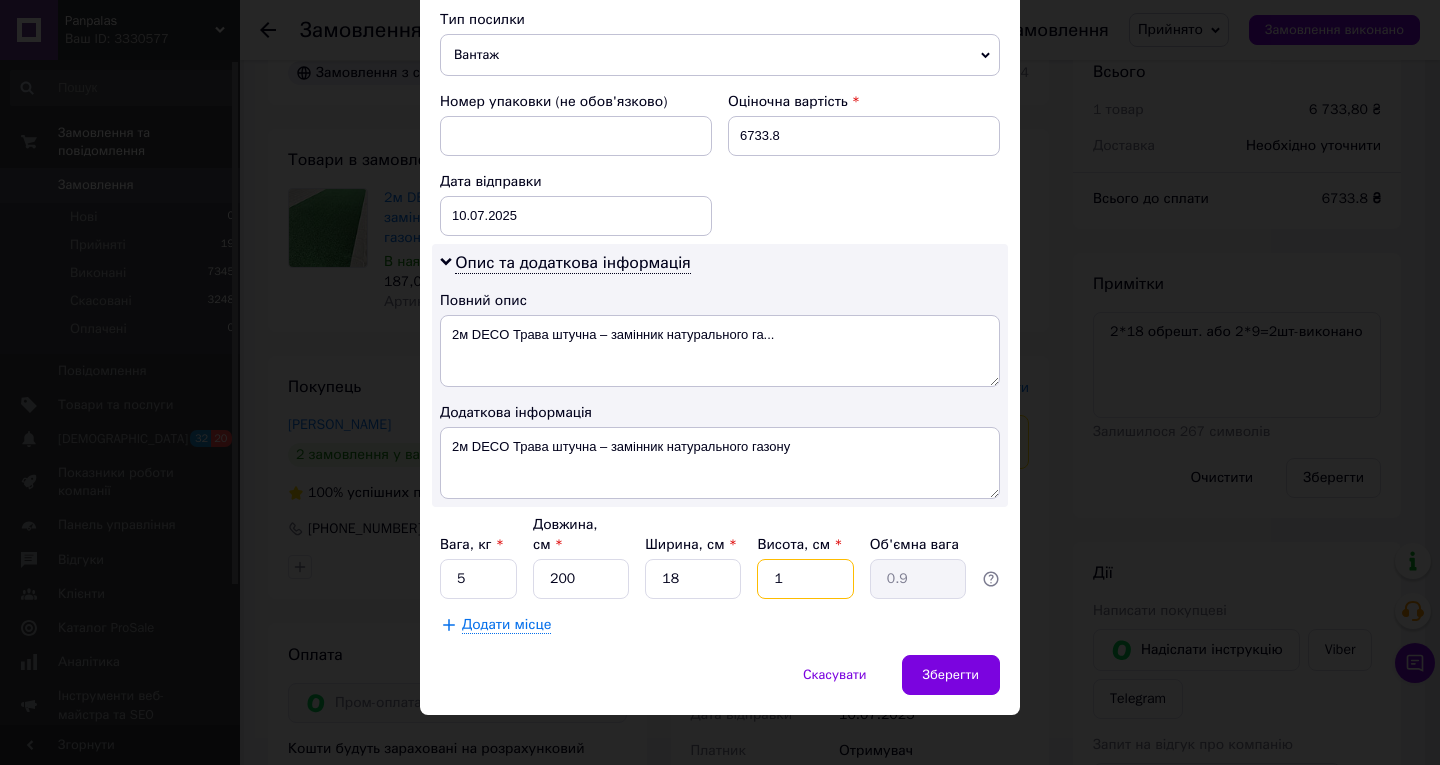 type on "19" 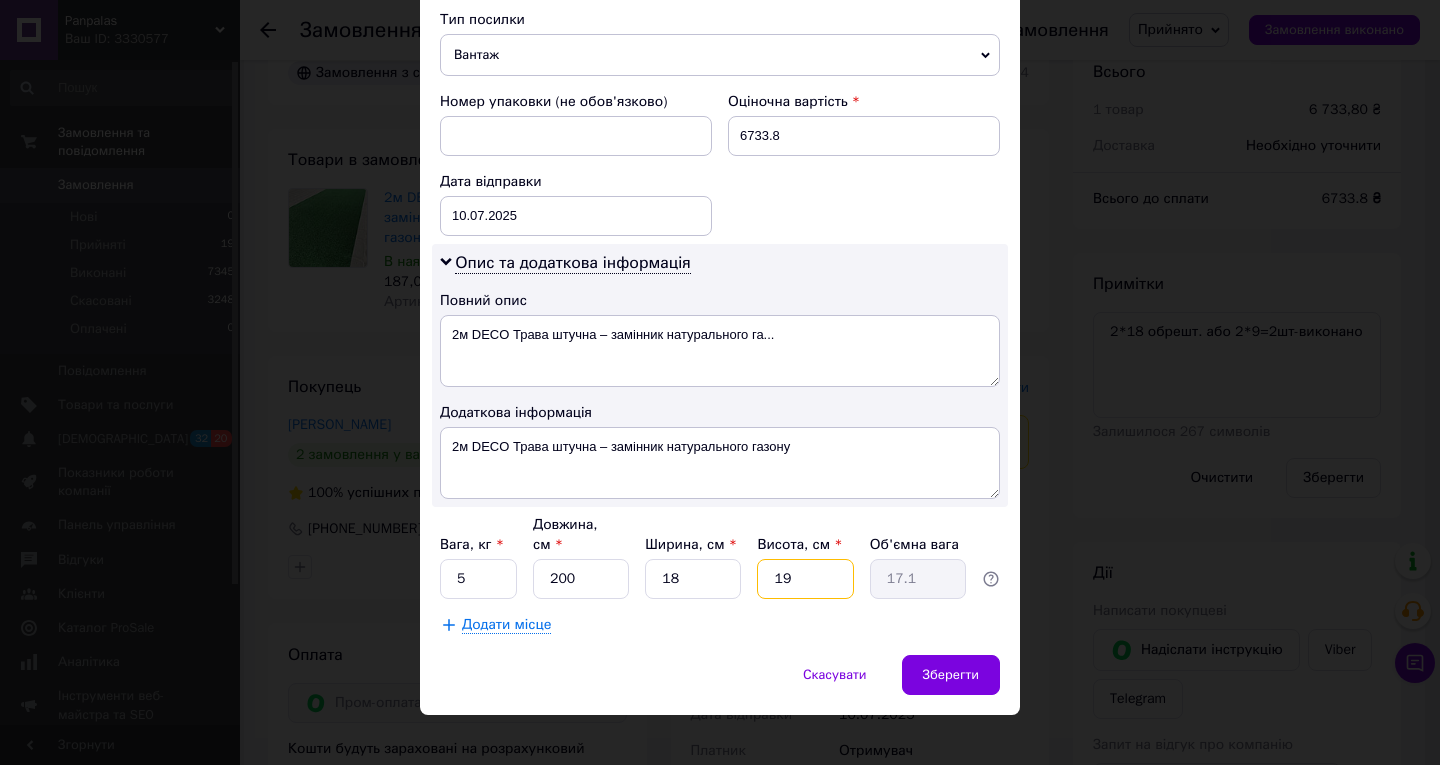 type on "19" 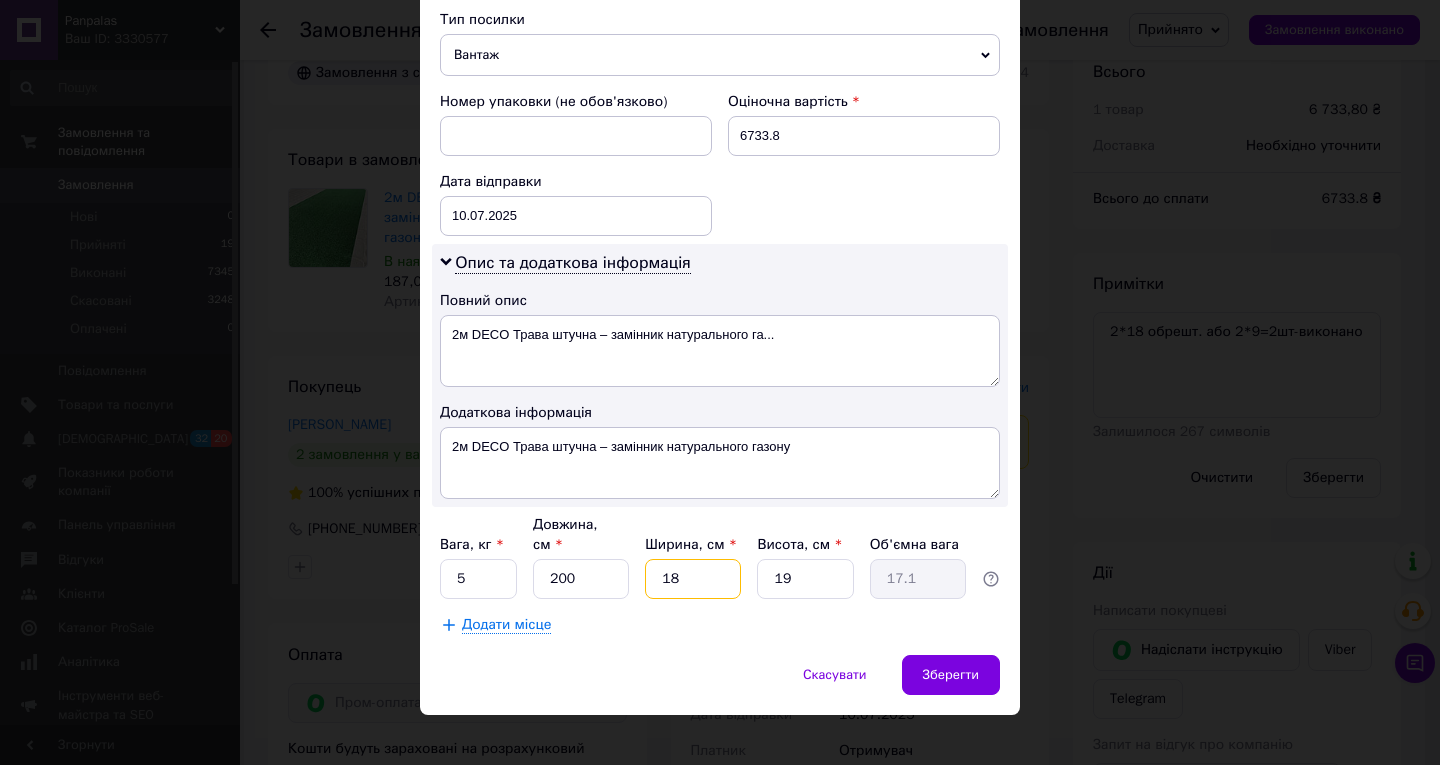 click on "18" at bounding box center (693, 579) 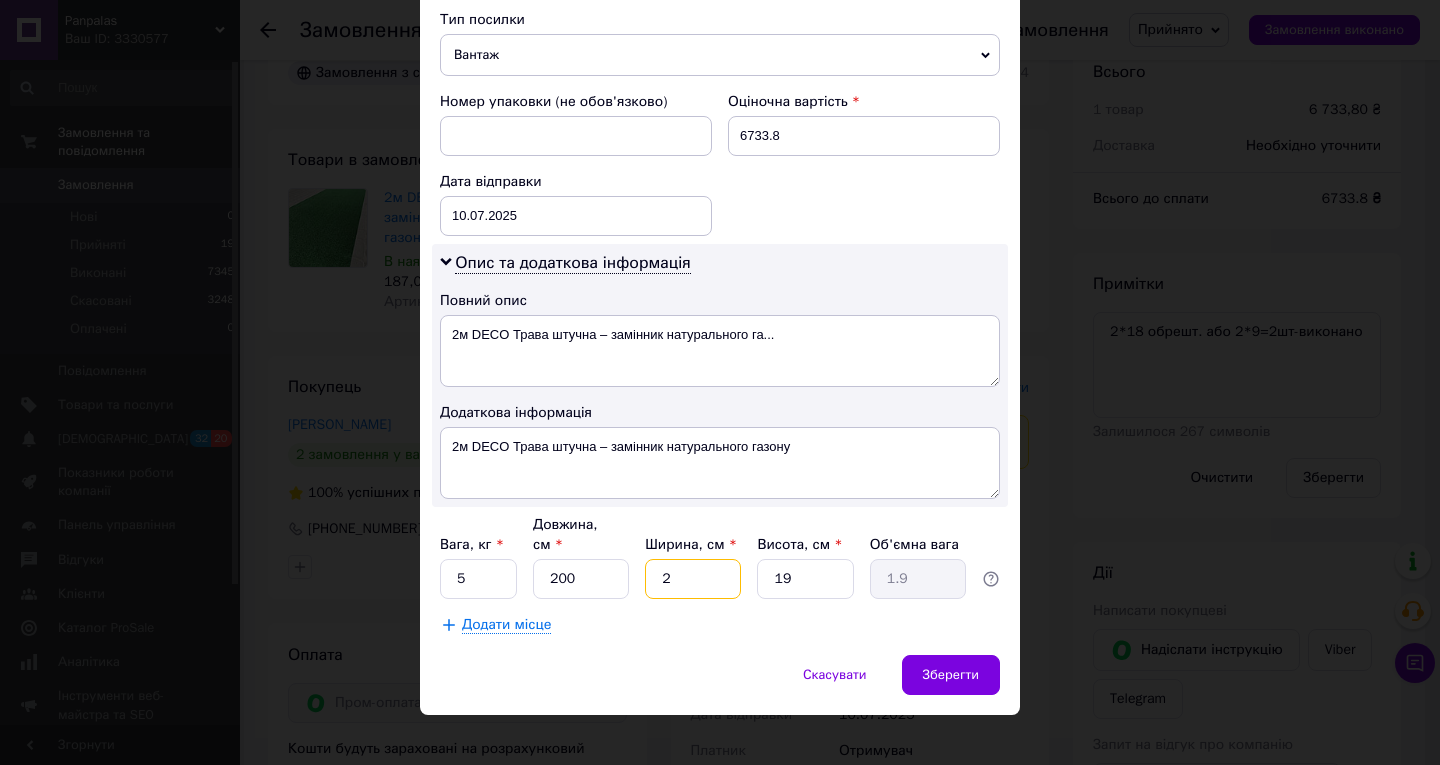 type on "20" 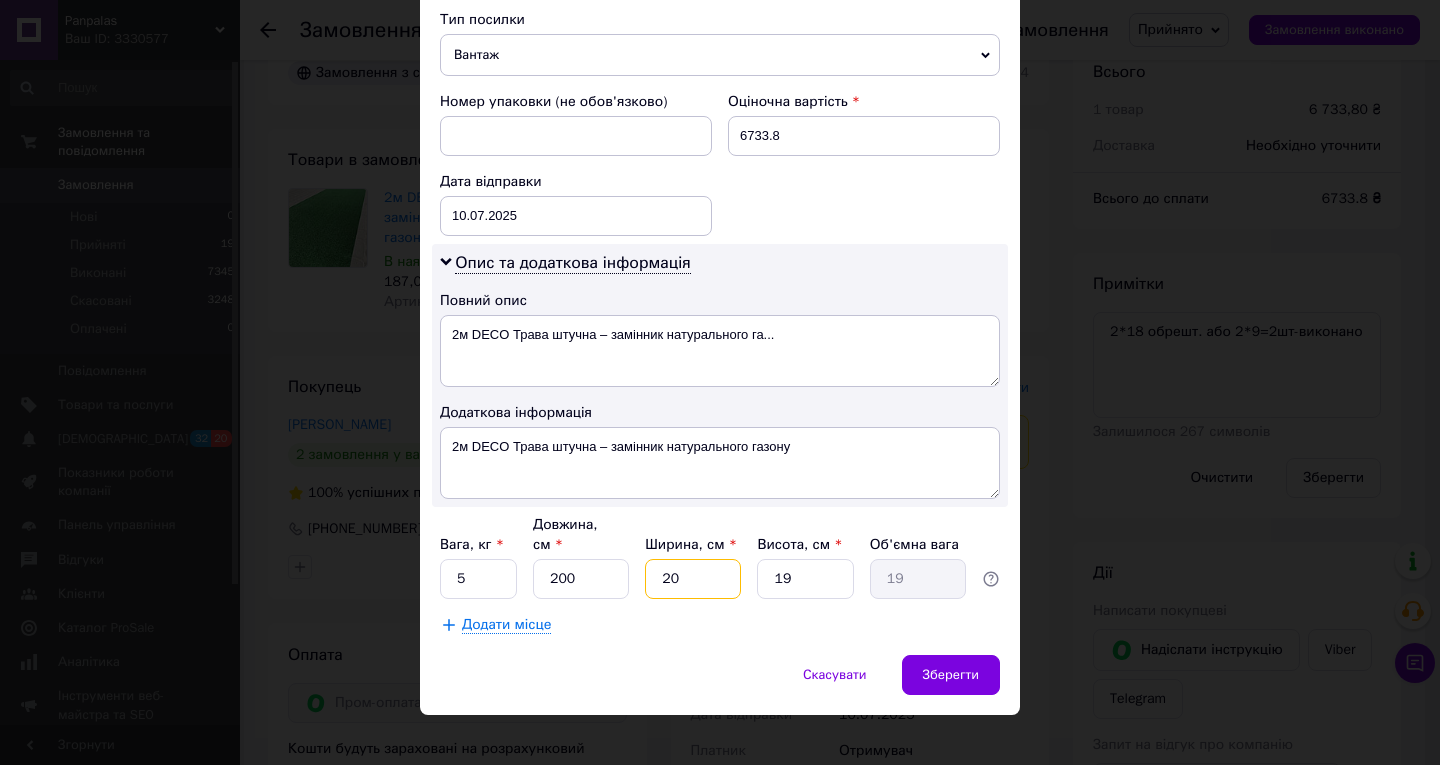 type on "20" 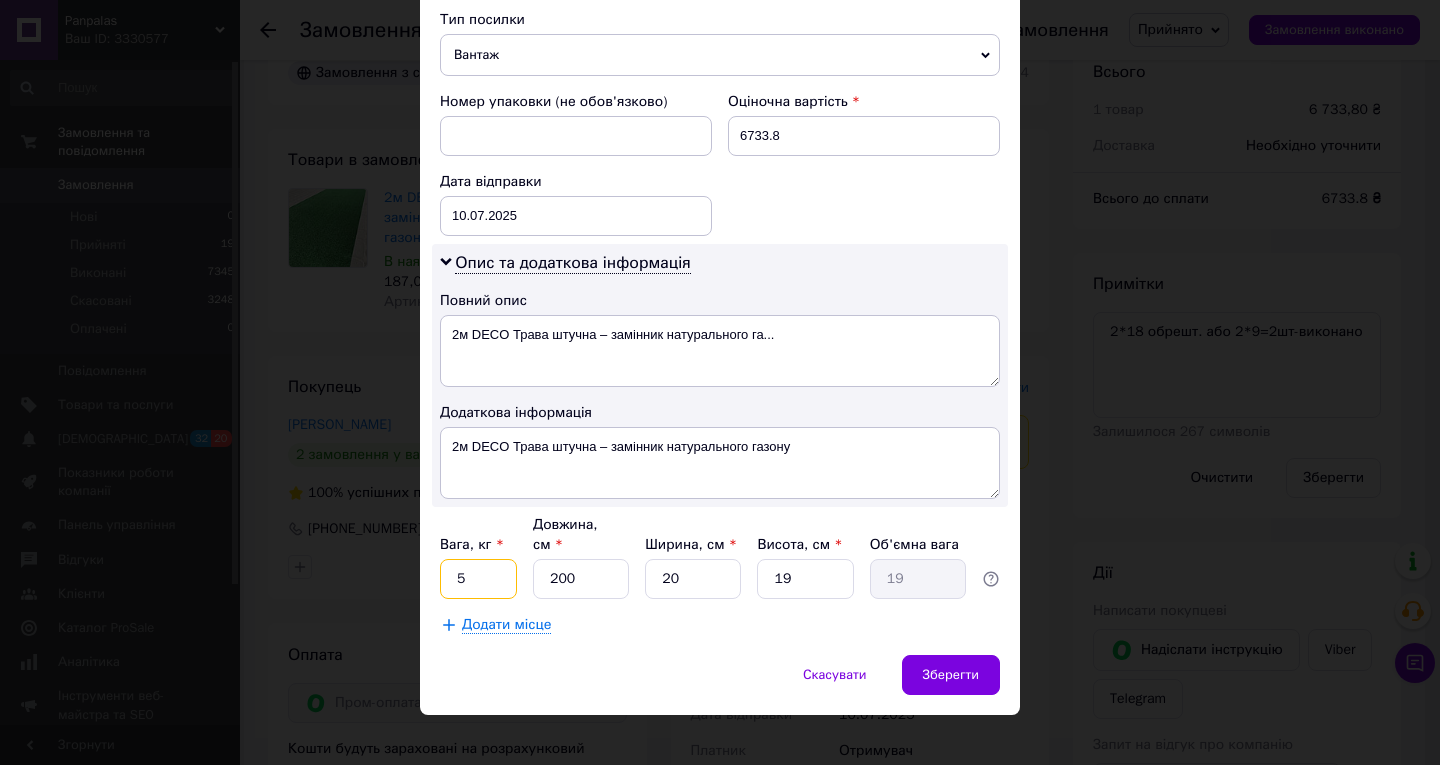 click on "5" at bounding box center (478, 579) 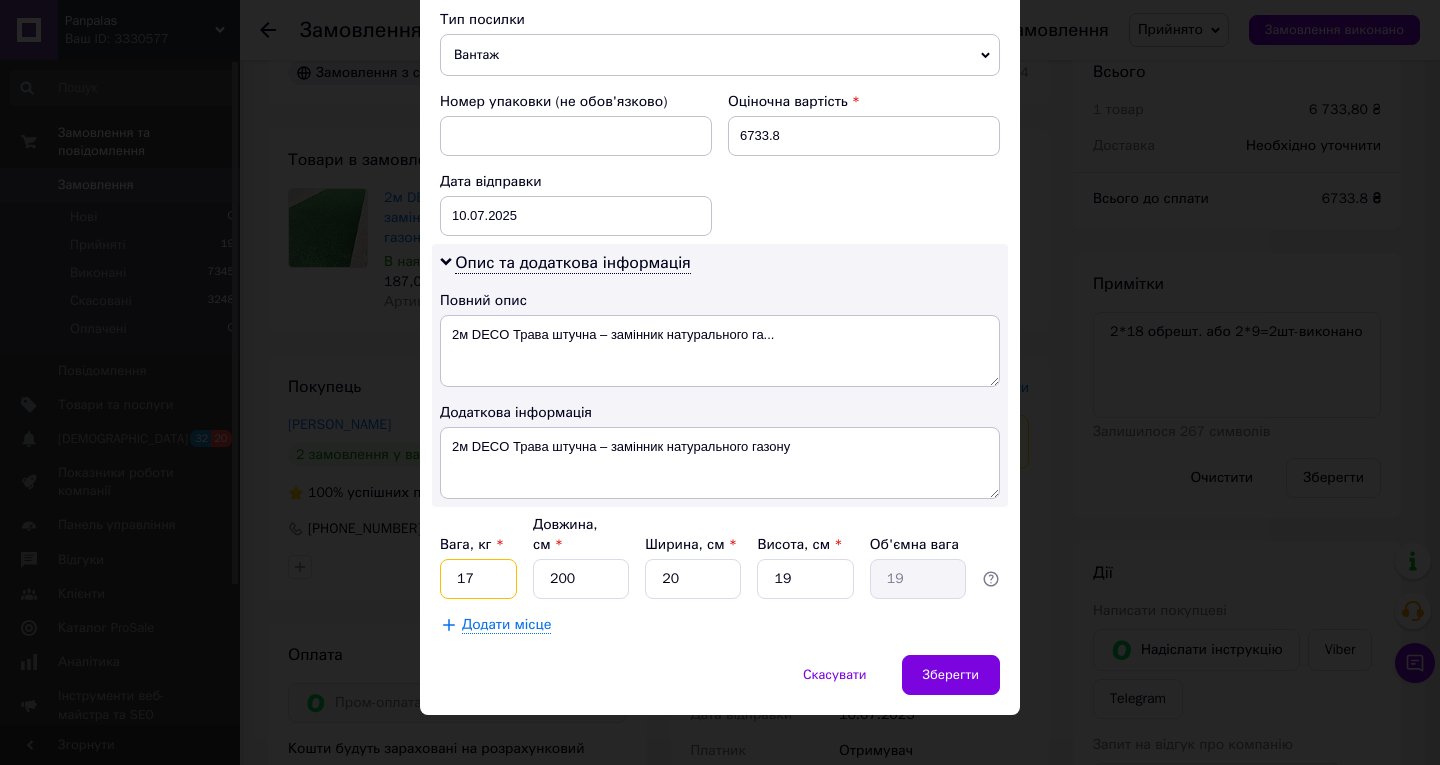 scroll, scrollTop: 487, scrollLeft: 0, axis: vertical 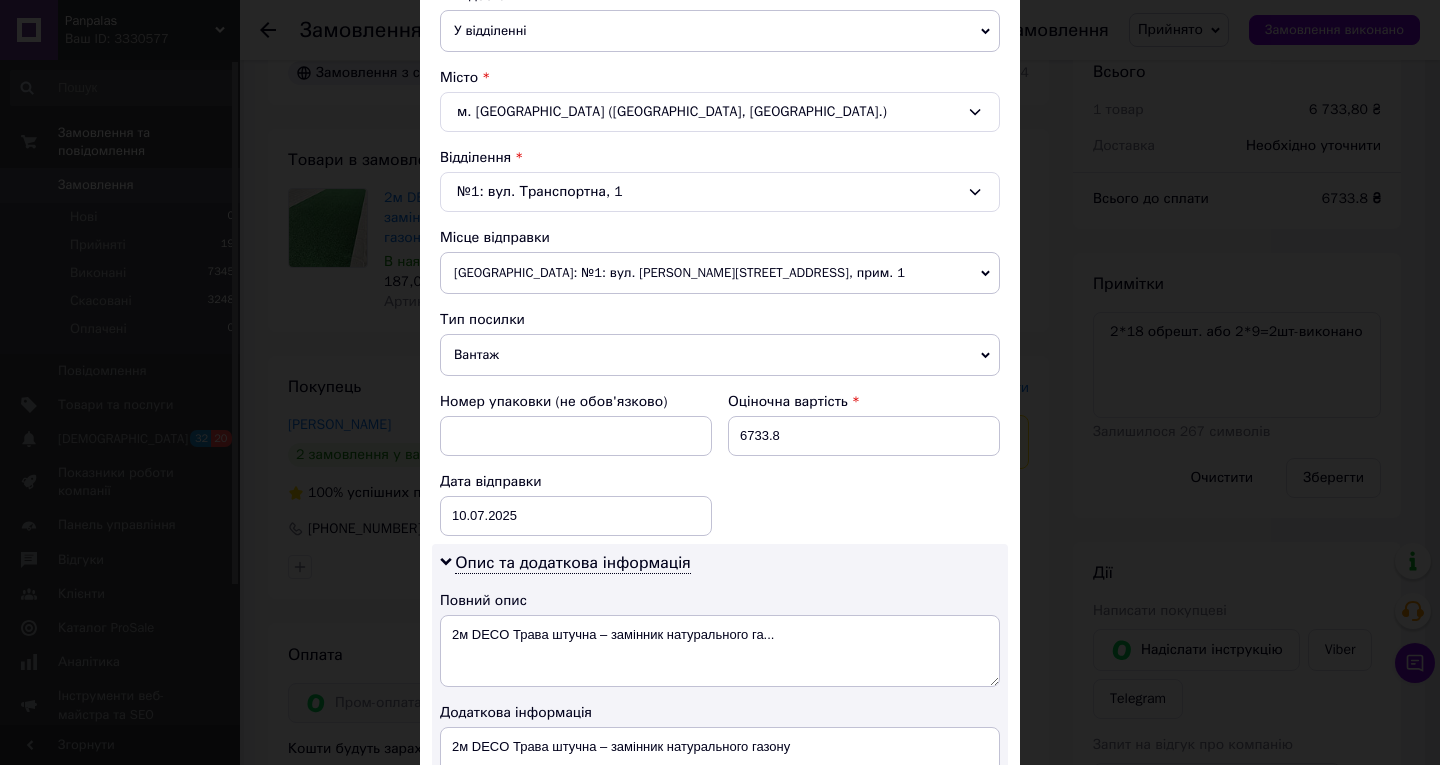 type on "17" 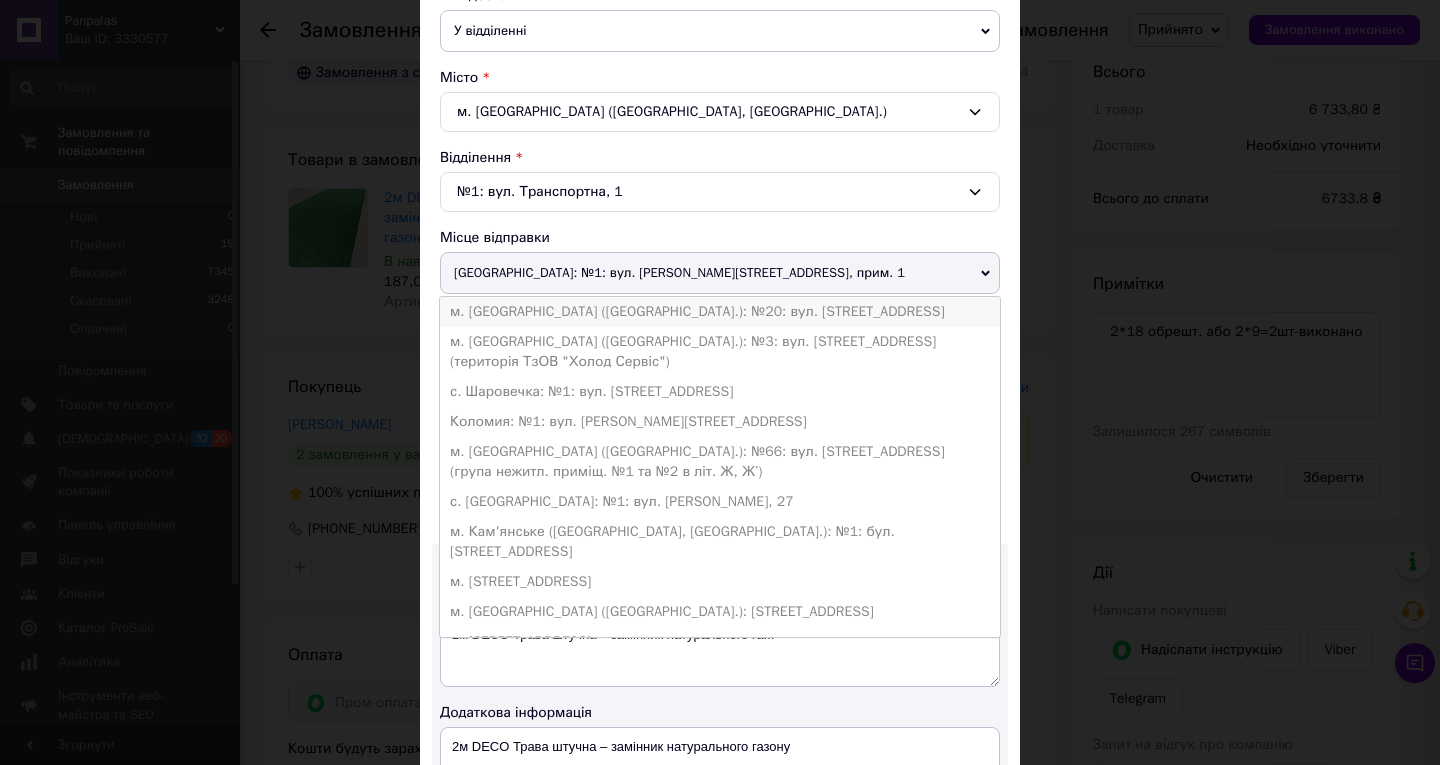 click on "м. Хмельницький (Хмельницька обл.): №20: вул. Чорновола, 155/1" at bounding box center [720, 312] 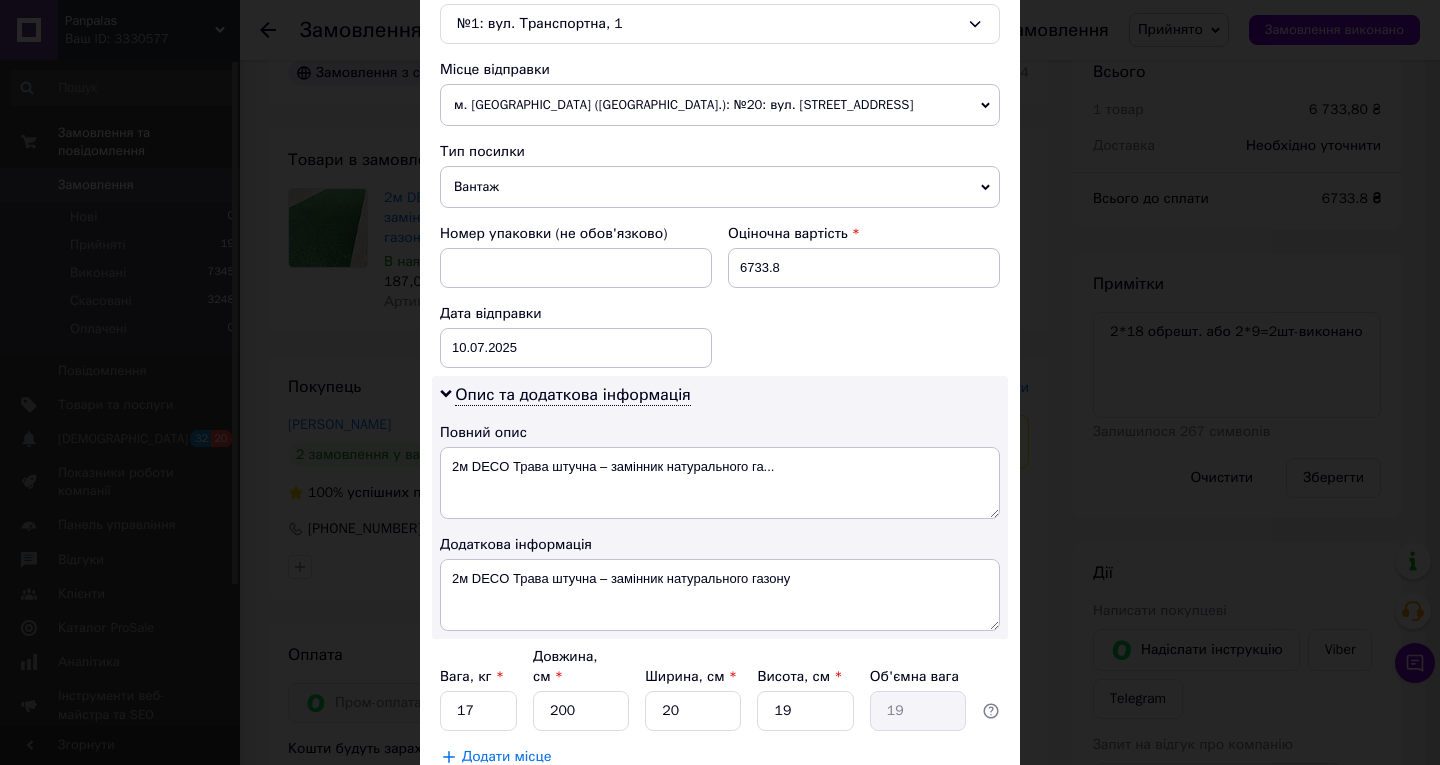scroll, scrollTop: 787, scrollLeft: 0, axis: vertical 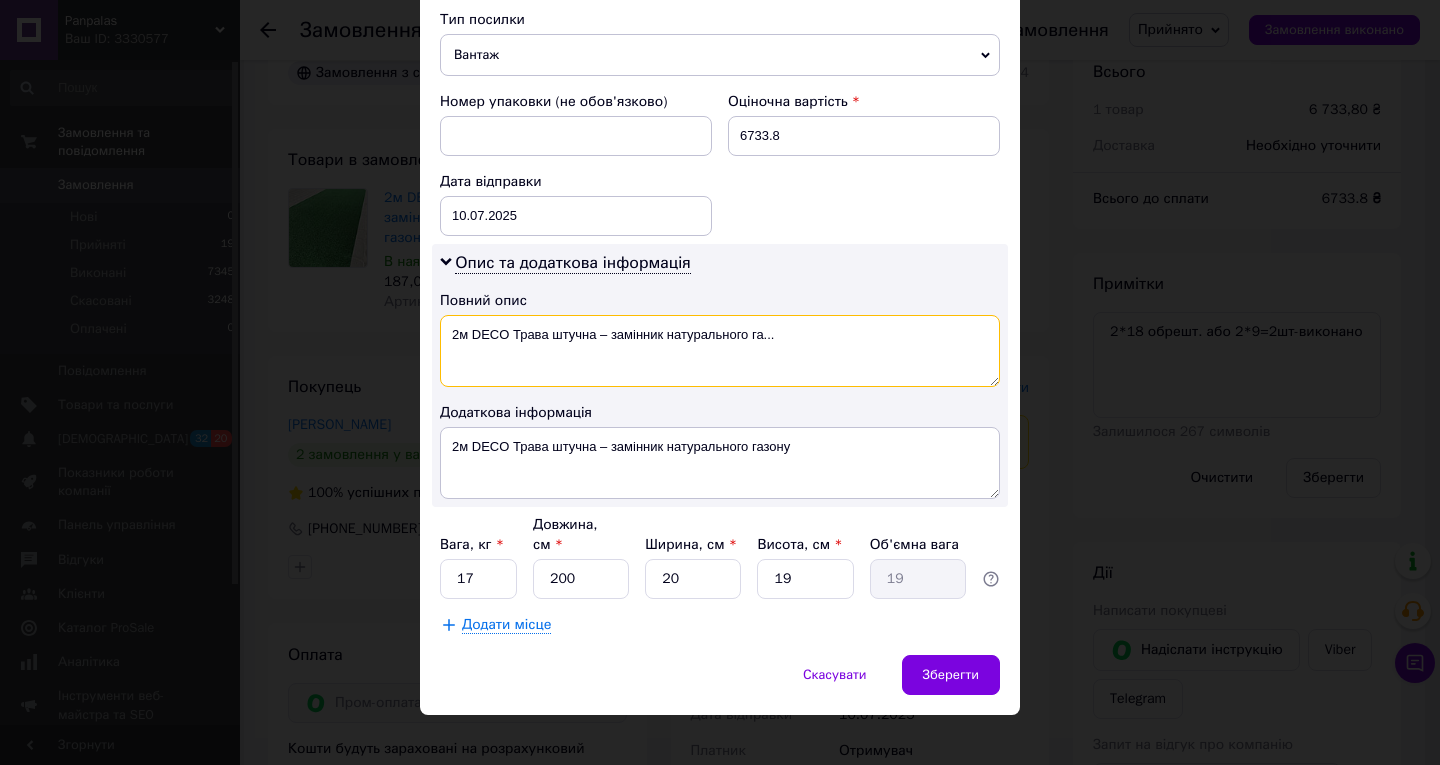 click on "2м DECO Трава штучна – замінник натурального га..." at bounding box center [720, 351] 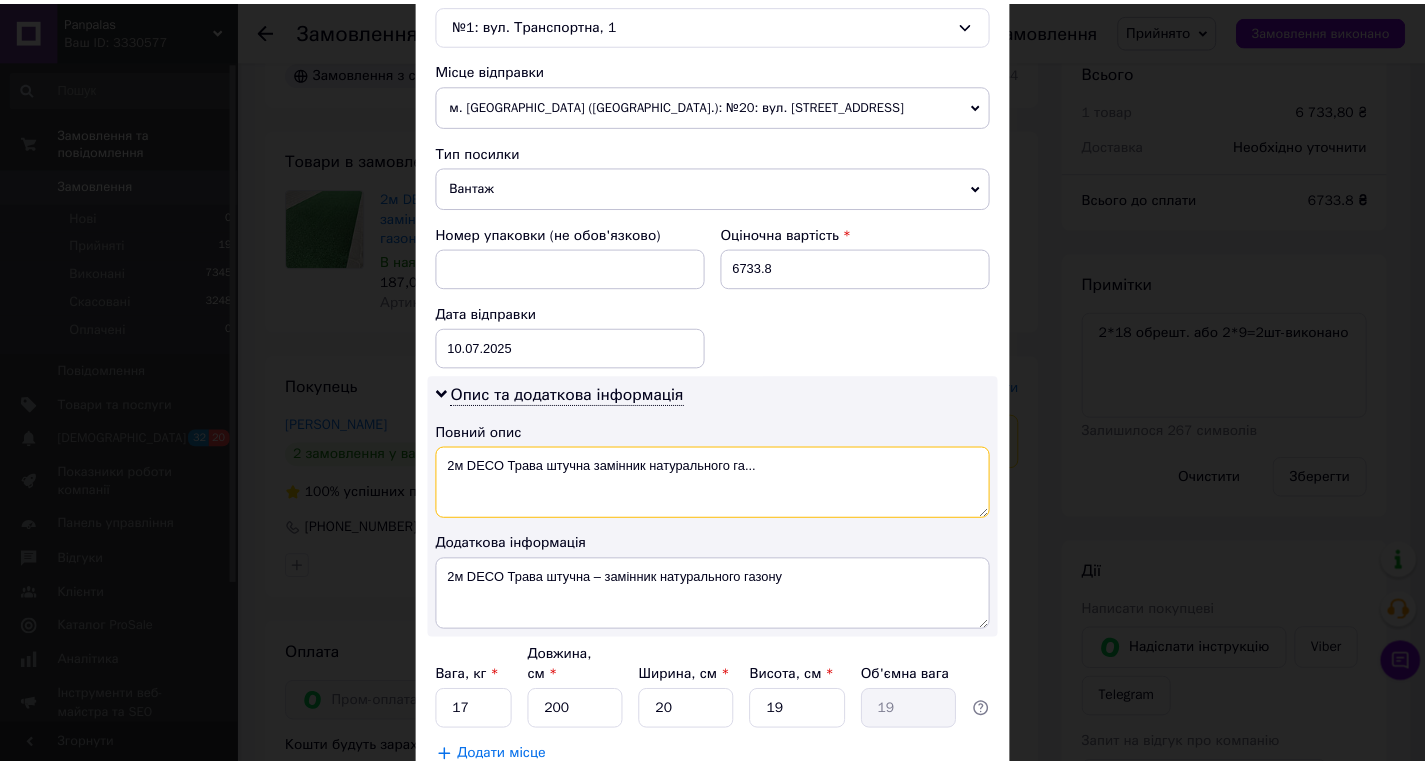 scroll, scrollTop: 787, scrollLeft: 0, axis: vertical 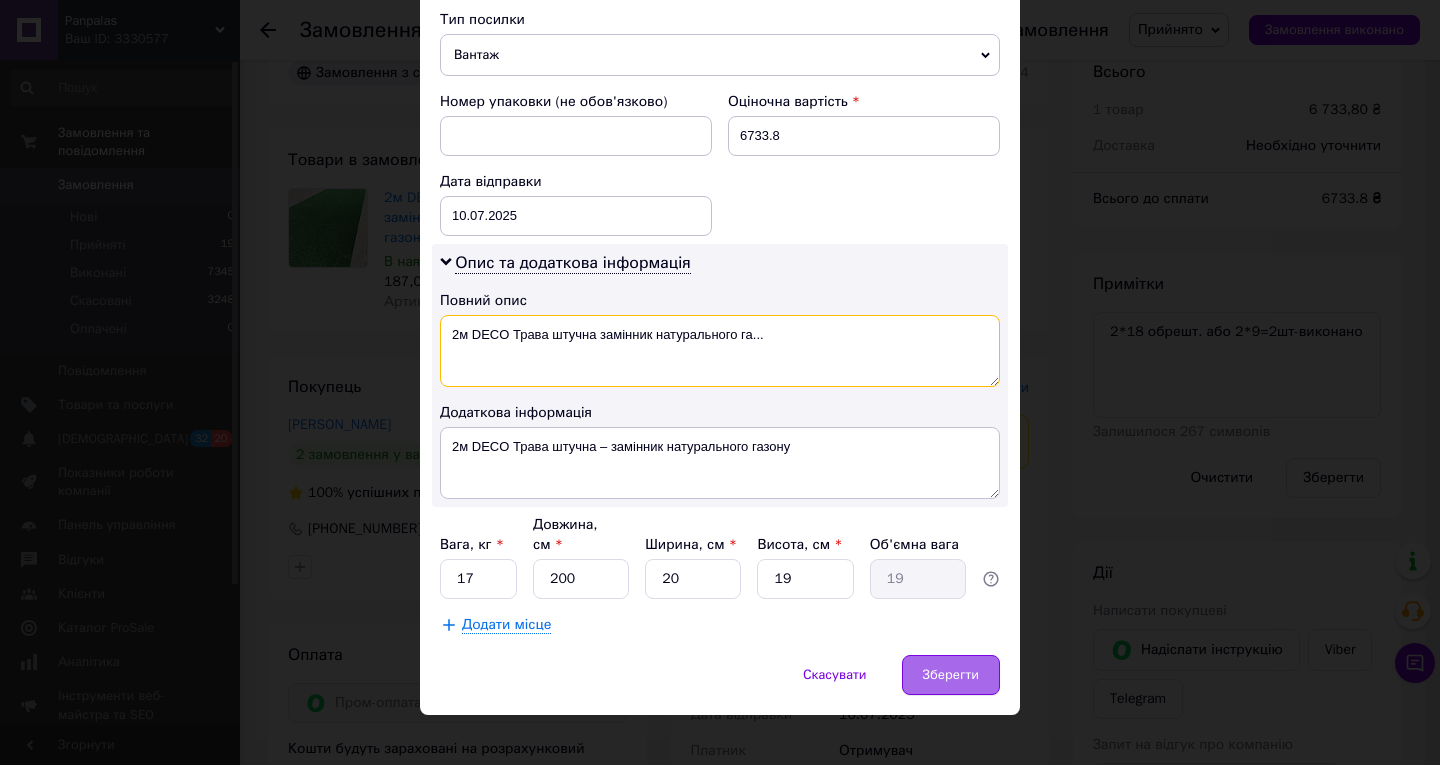 type on "2м DECO Трава штучна замінник натурального га..." 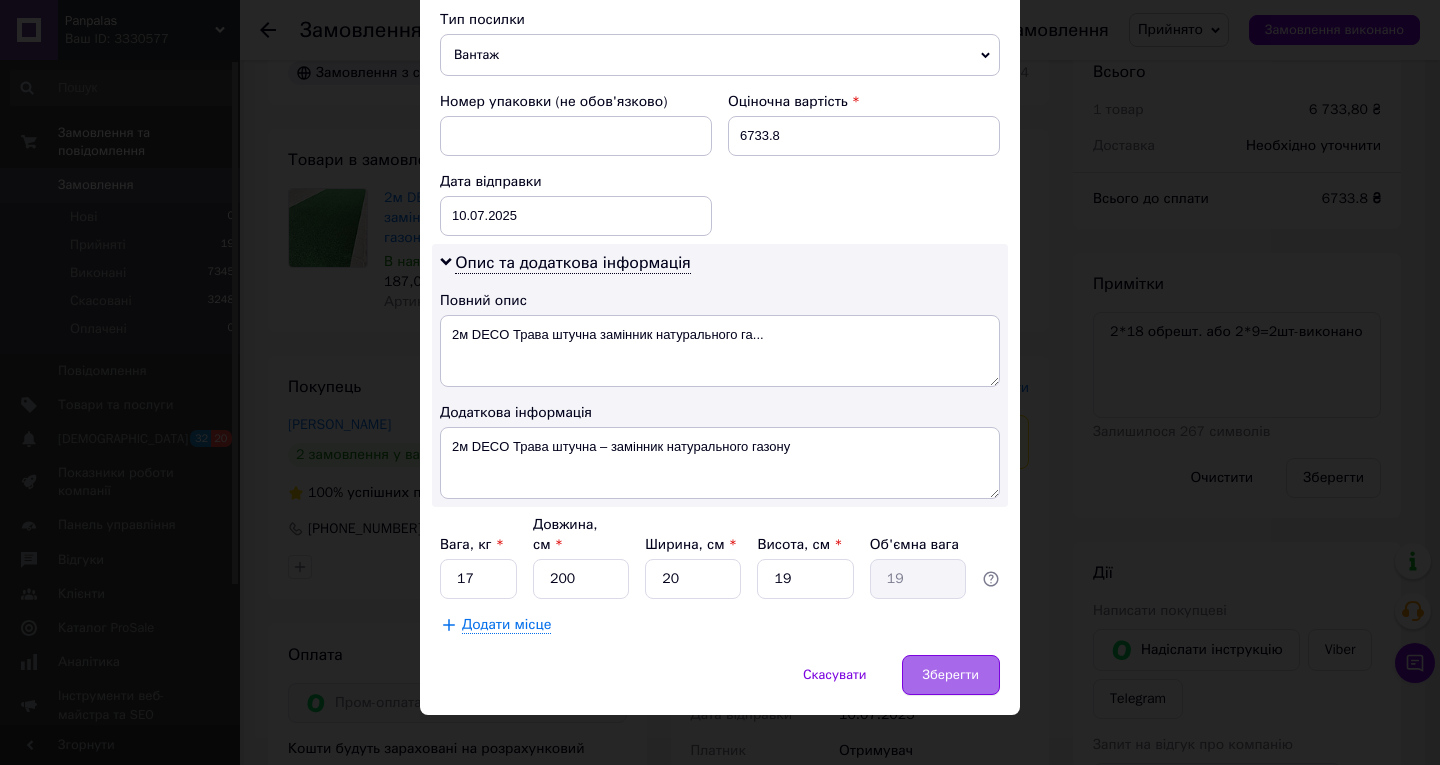 click on "Зберегти" at bounding box center (951, 675) 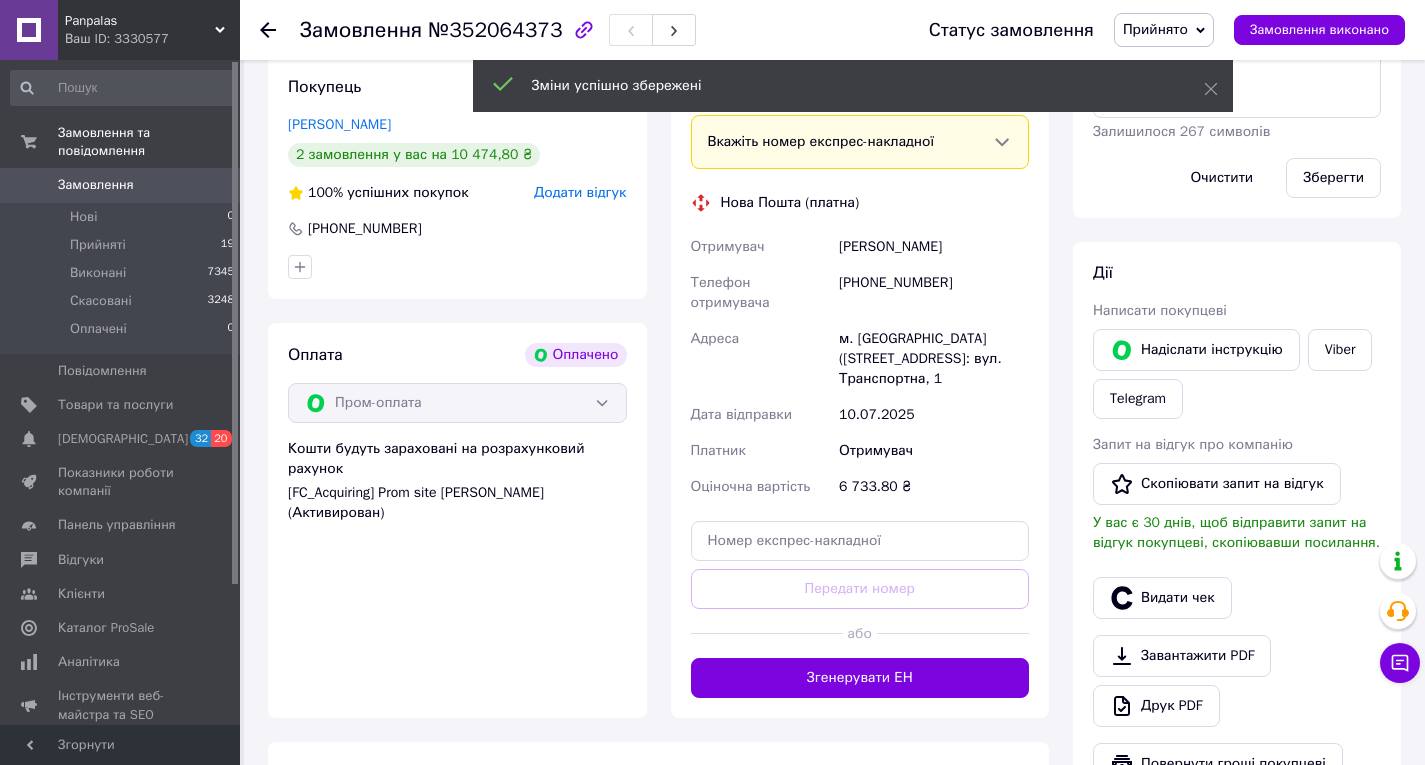 scroll, scrollTop: 1100, scrollLeft: 0, axis: vertical 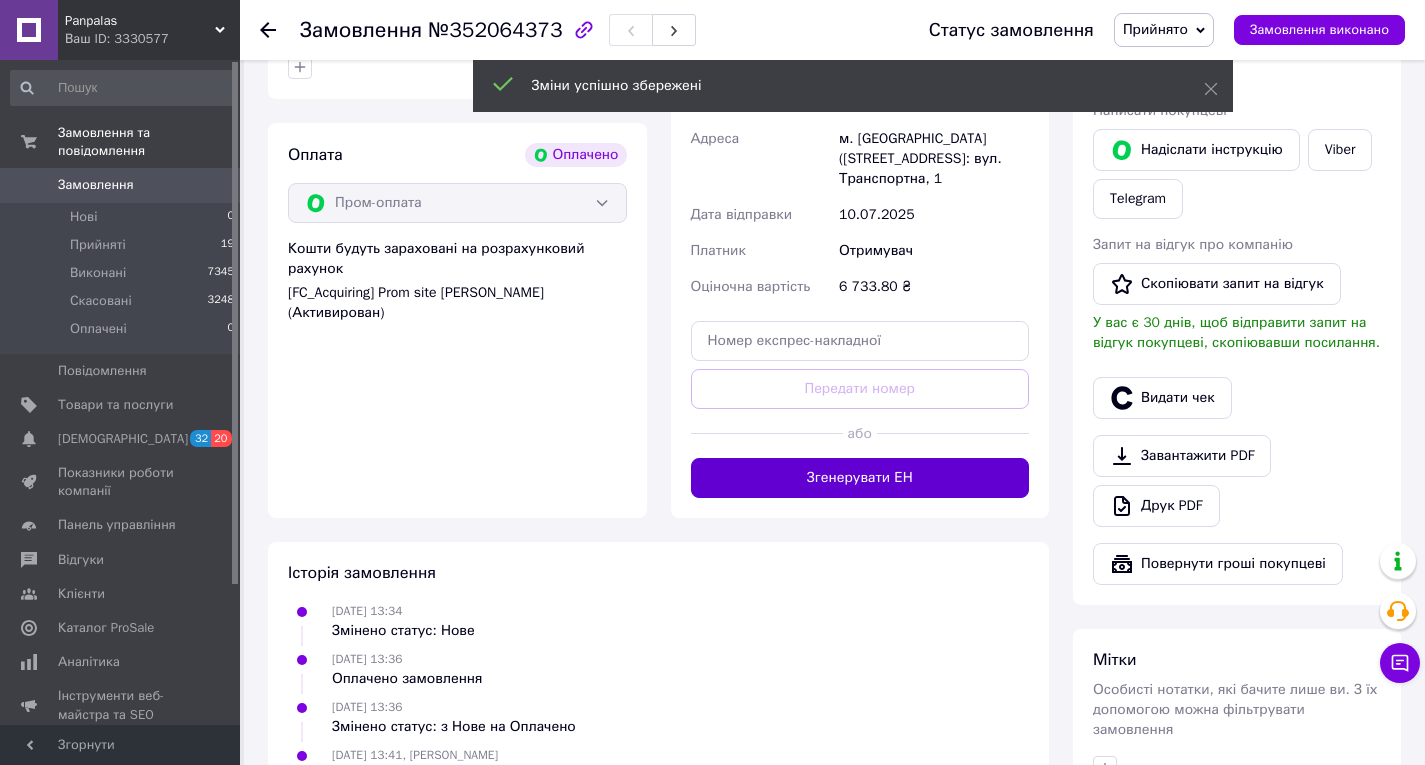 click on "Згенерувати ЕН" at bounding box center (860, 478) 